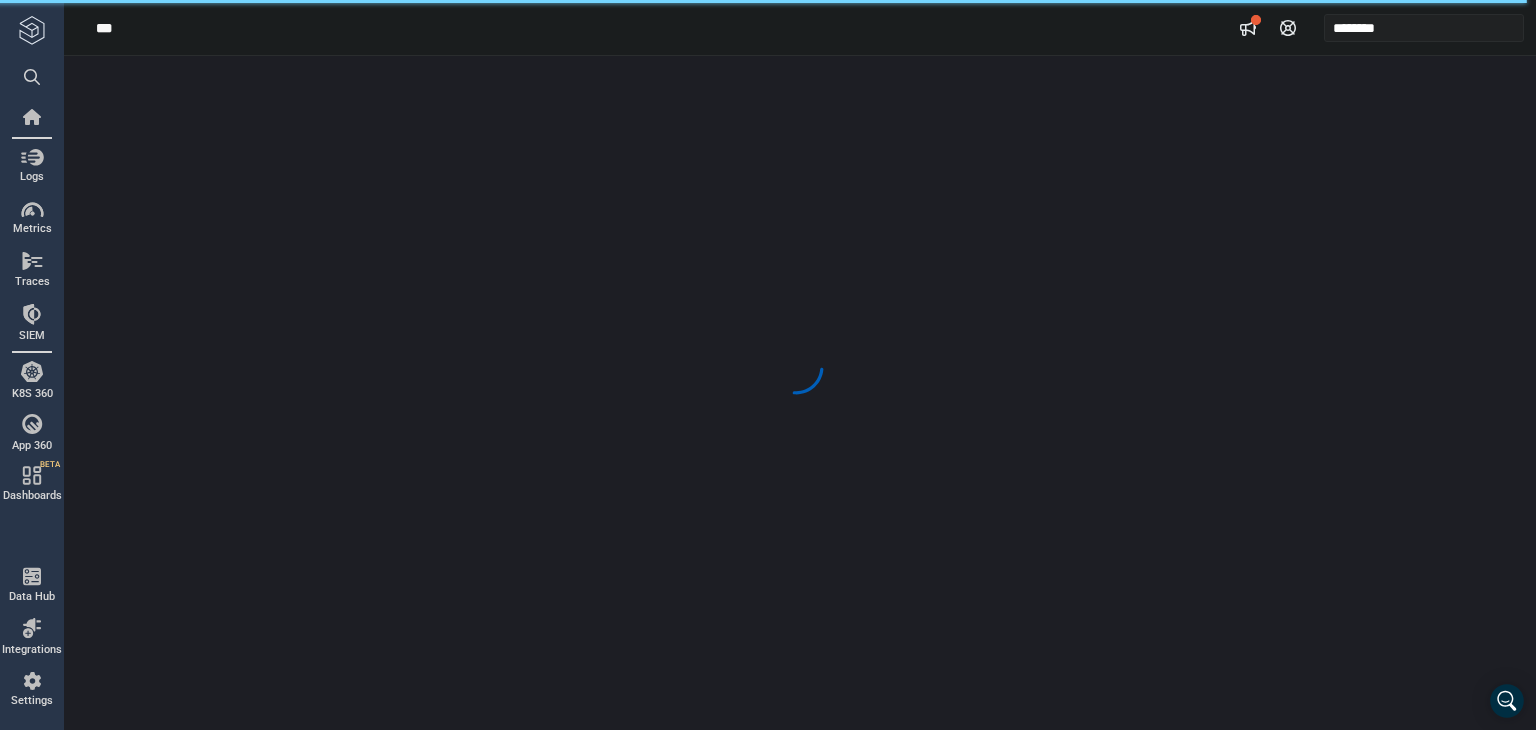 scroll, scrollTop: 0, scrollLeft: 0, axis: both 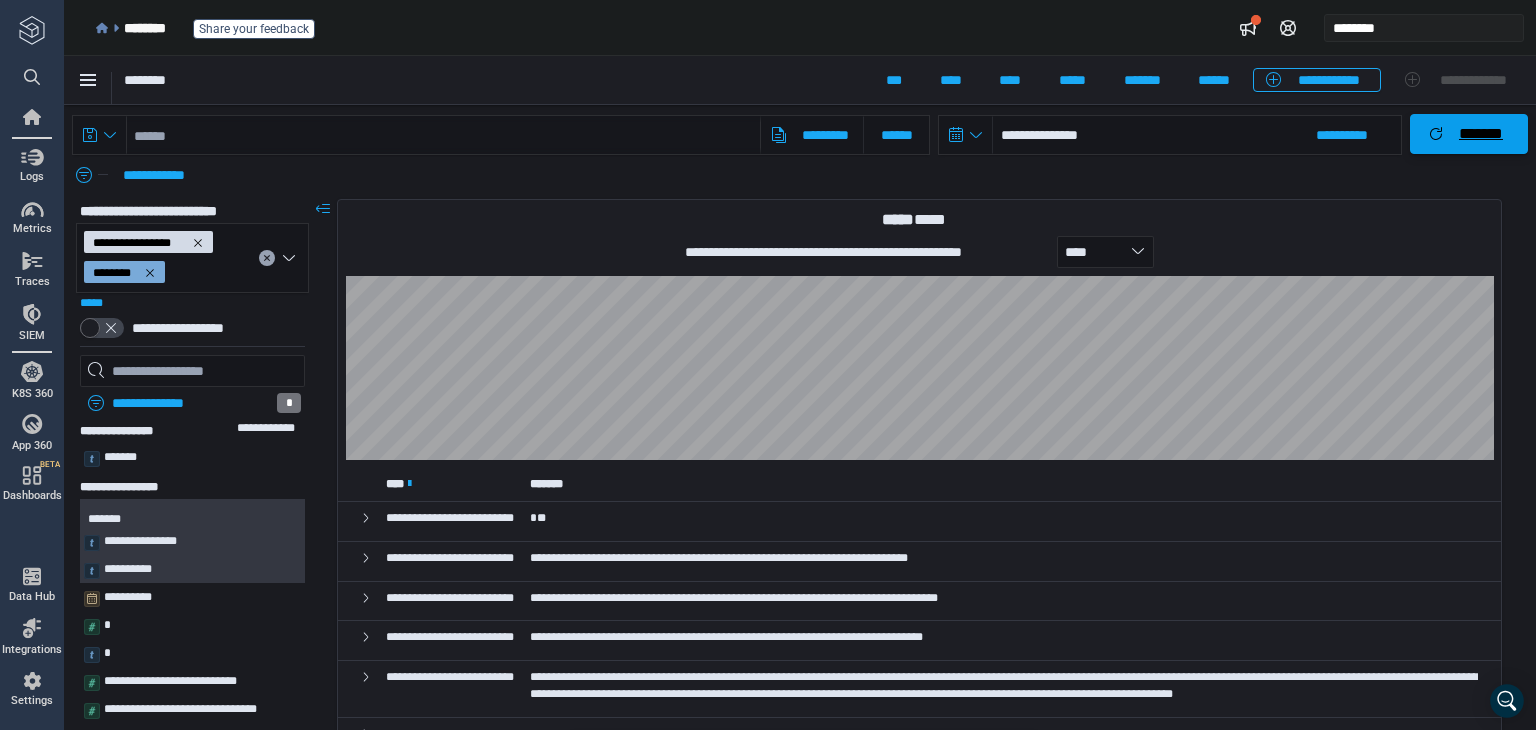 click on "*******" at bounding box center [1481, 134] 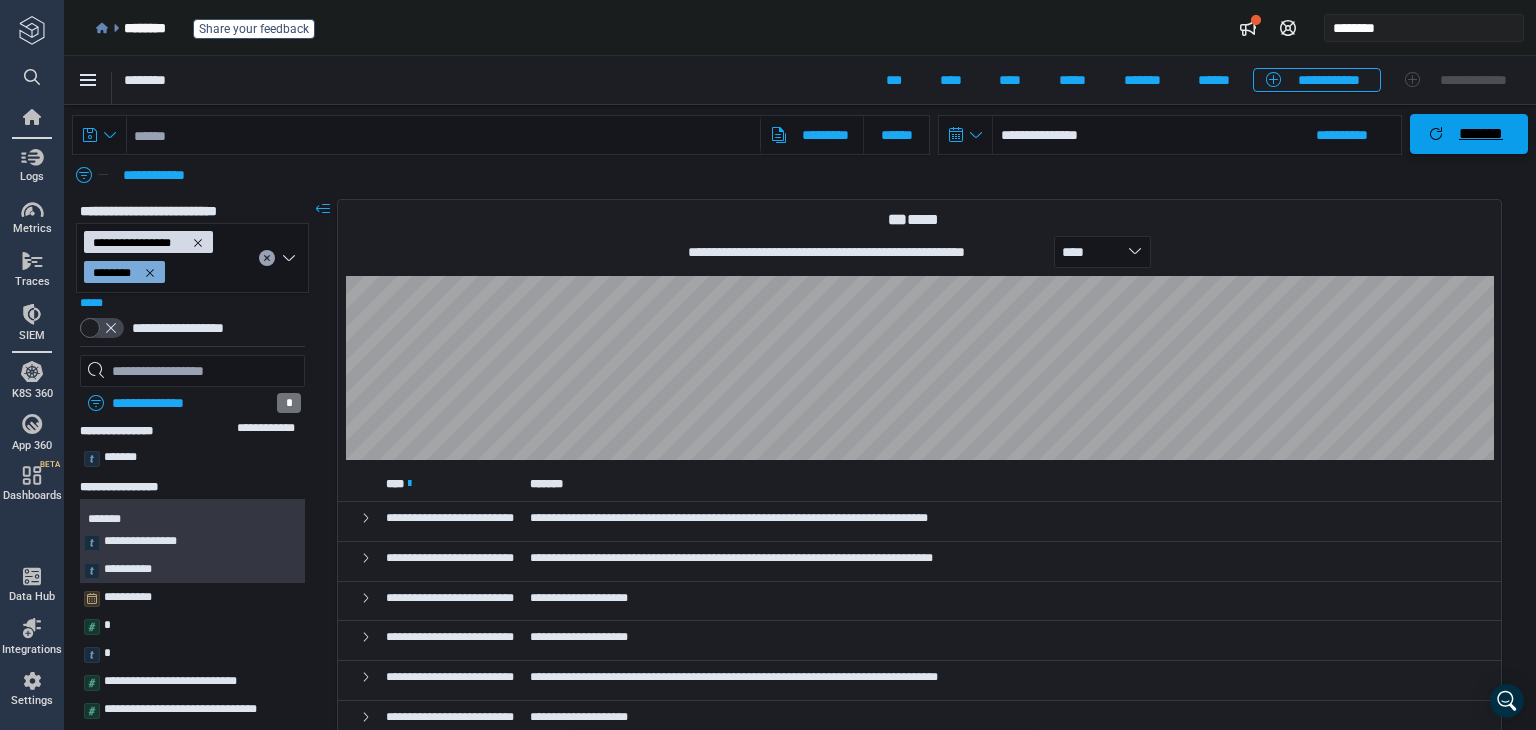 click on "*******" at bounding box center (1481, 134) 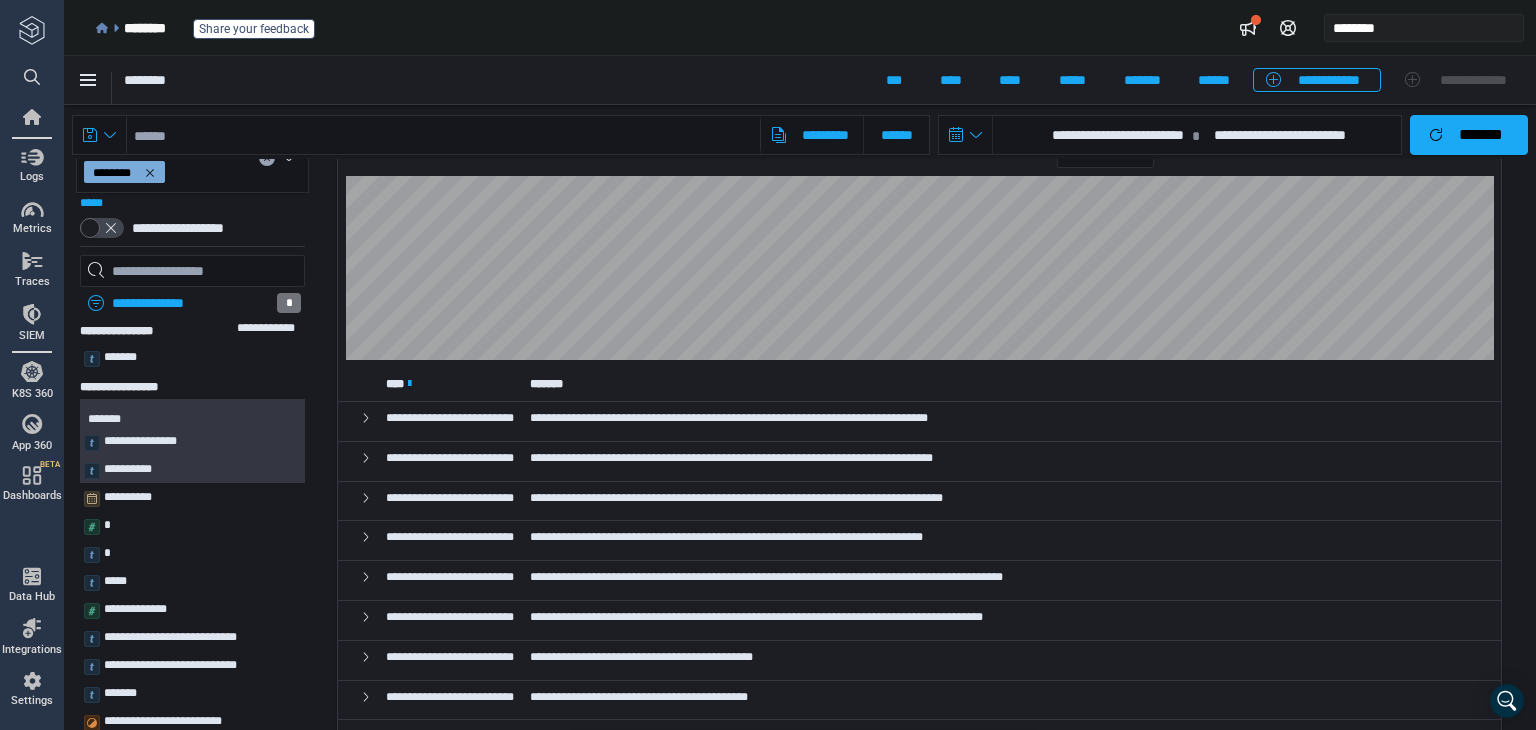 scroll, scrollTop: 0, scrollLeft: 0, axis: both 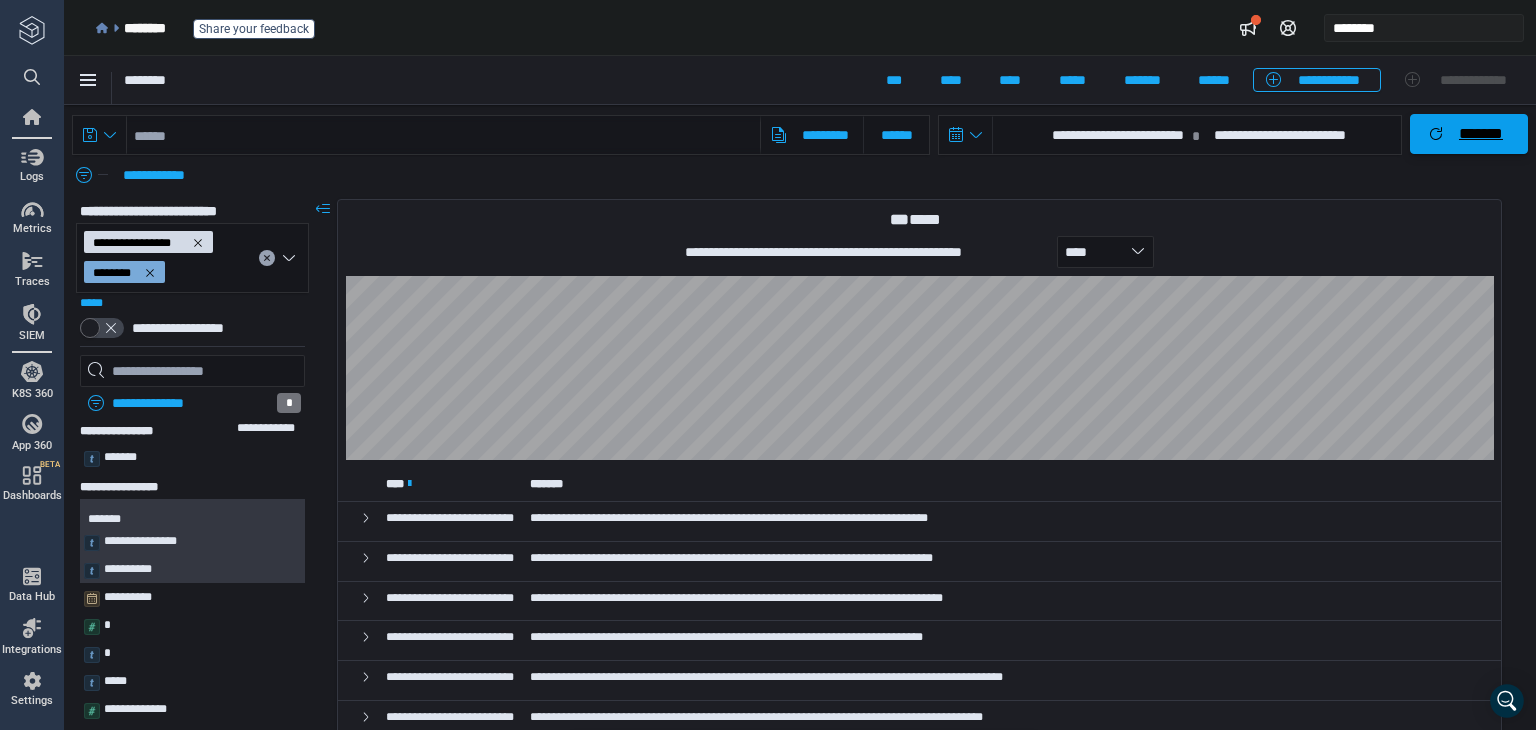 click on "*******" at bounding box center (1481, 134) 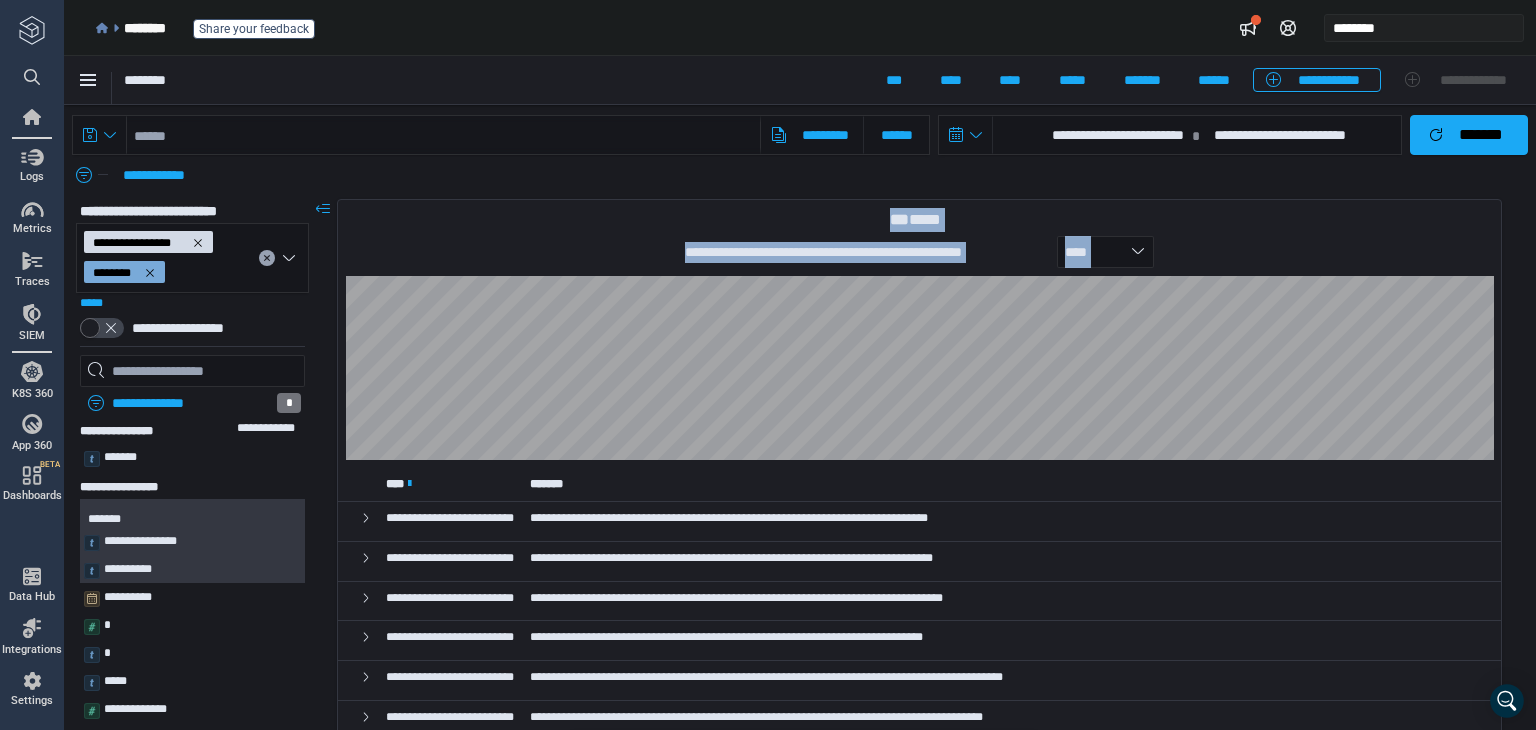 drag, startPoint x: 417, startPoint y: 217, endPoint x: 1587, endPoint y: 405, distance: 1185.008 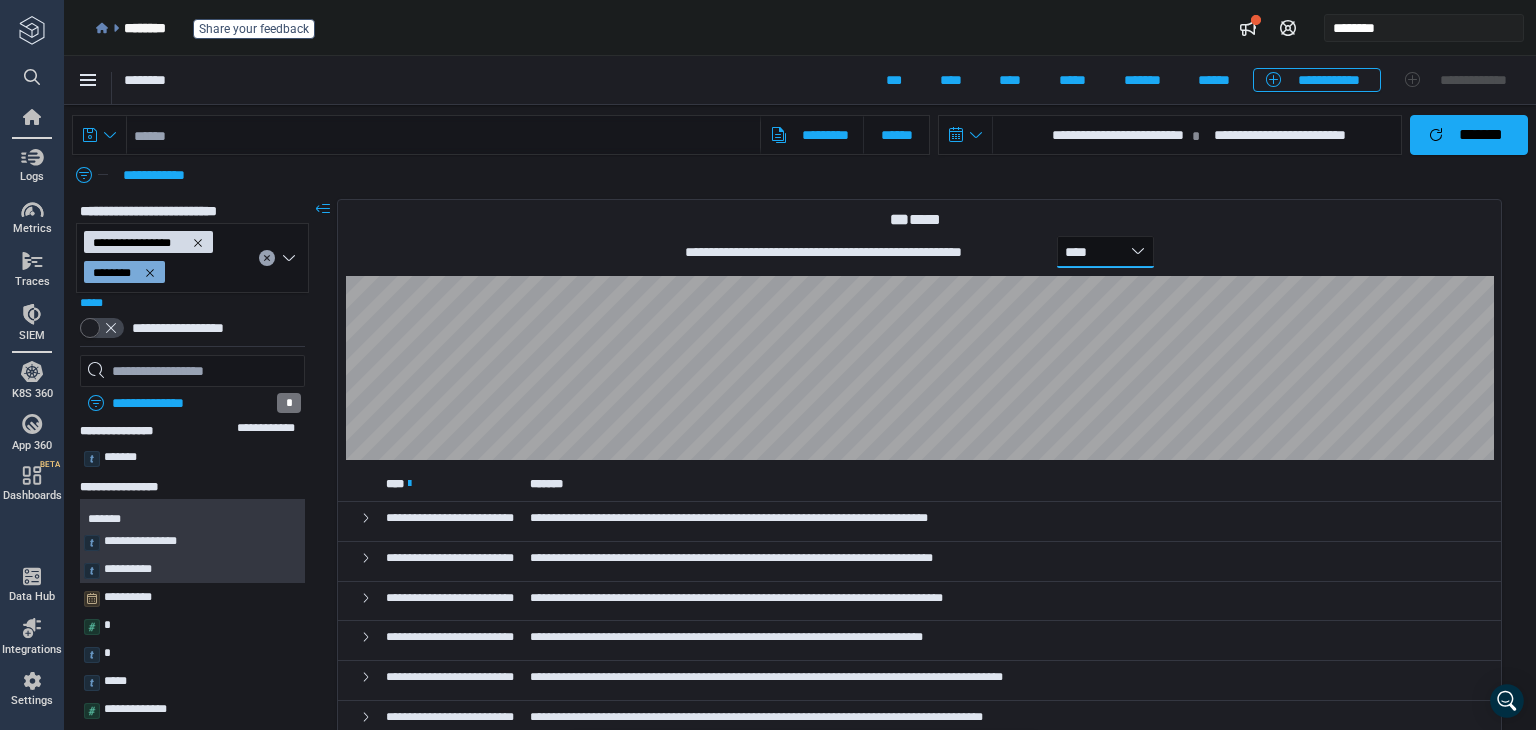 click on "**********" at bounding box center (1105, 252) 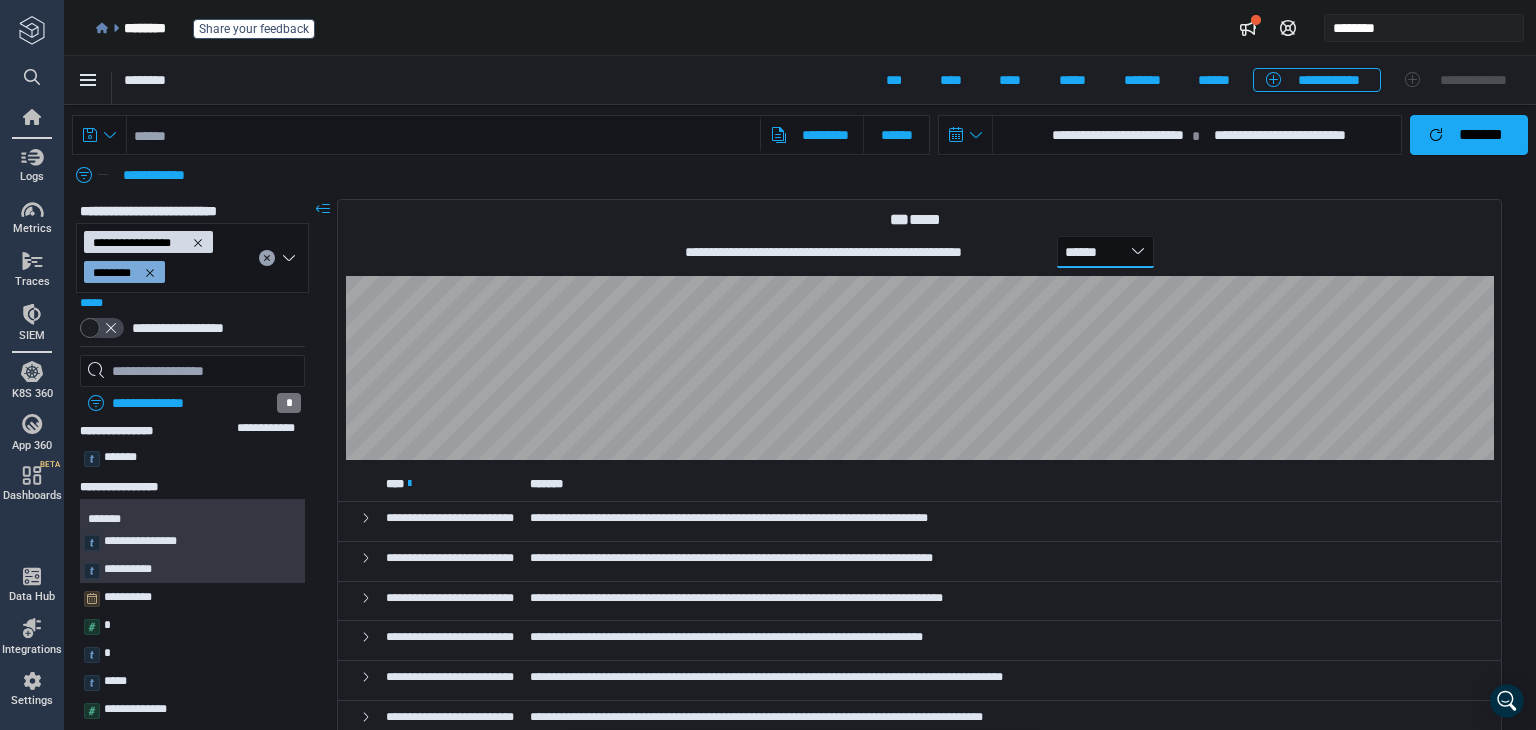 click on "**********" at bounding box center (1105, 252) 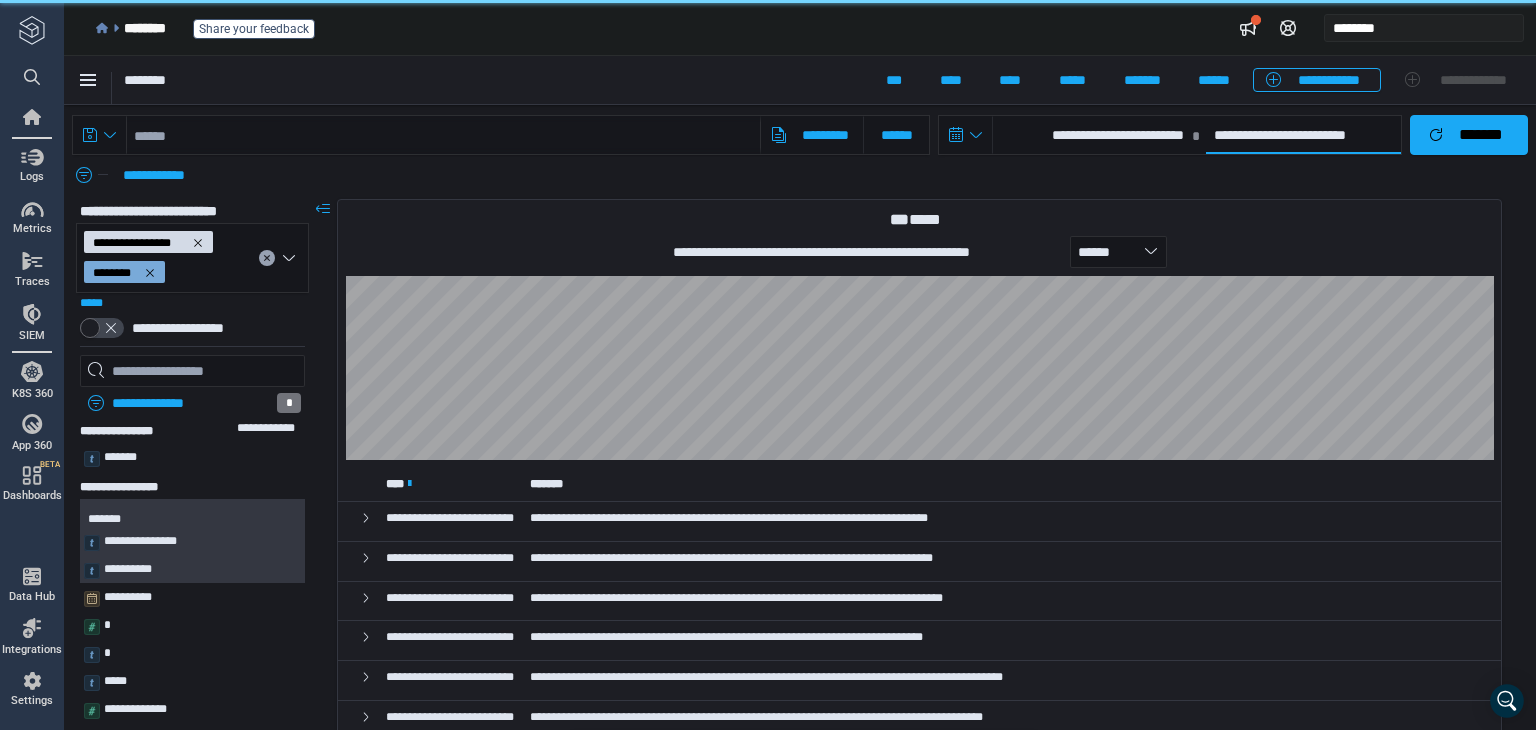 click on "**********" at bounding box center (1304, 135) 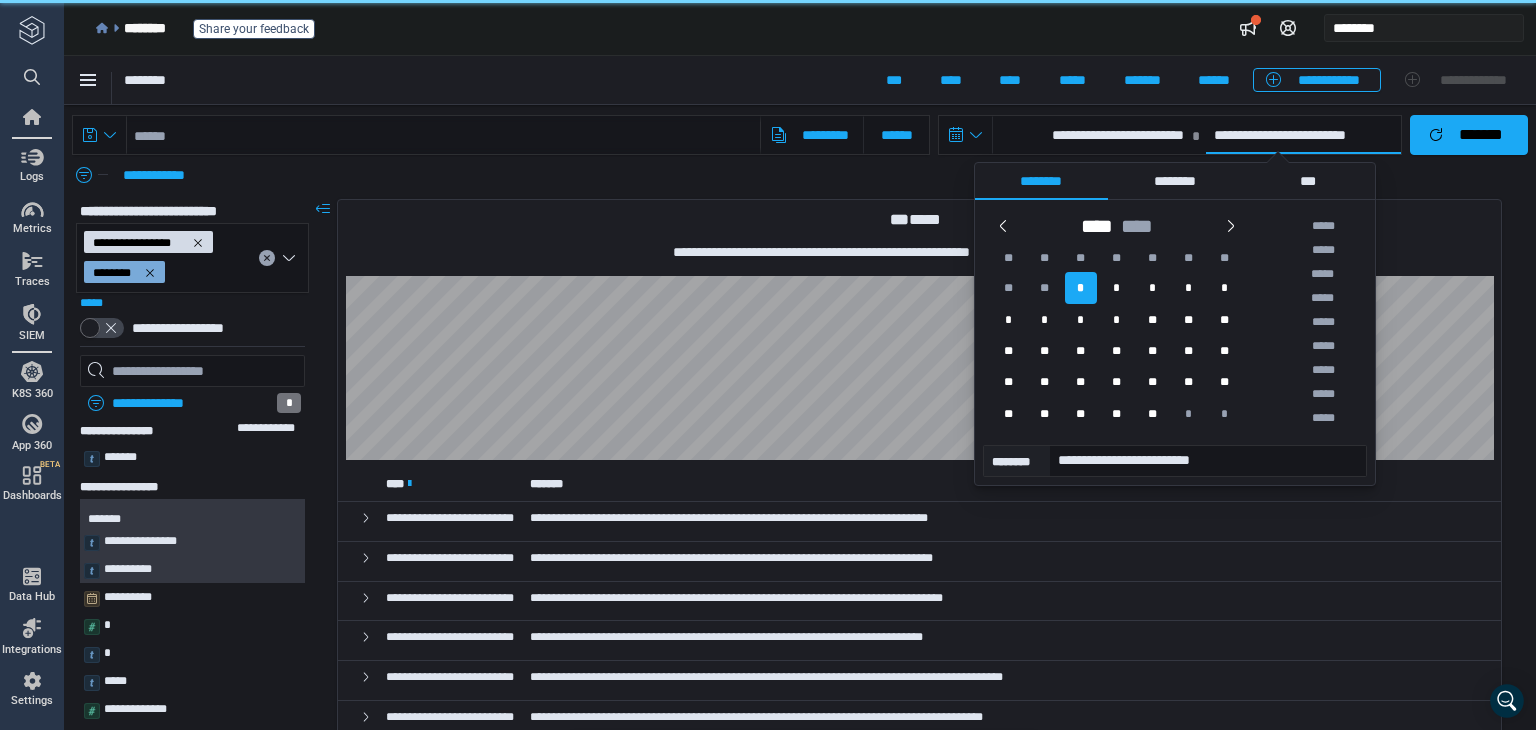 scroll, scrollTop: 703, scrollLeft: 0, axis: vertical 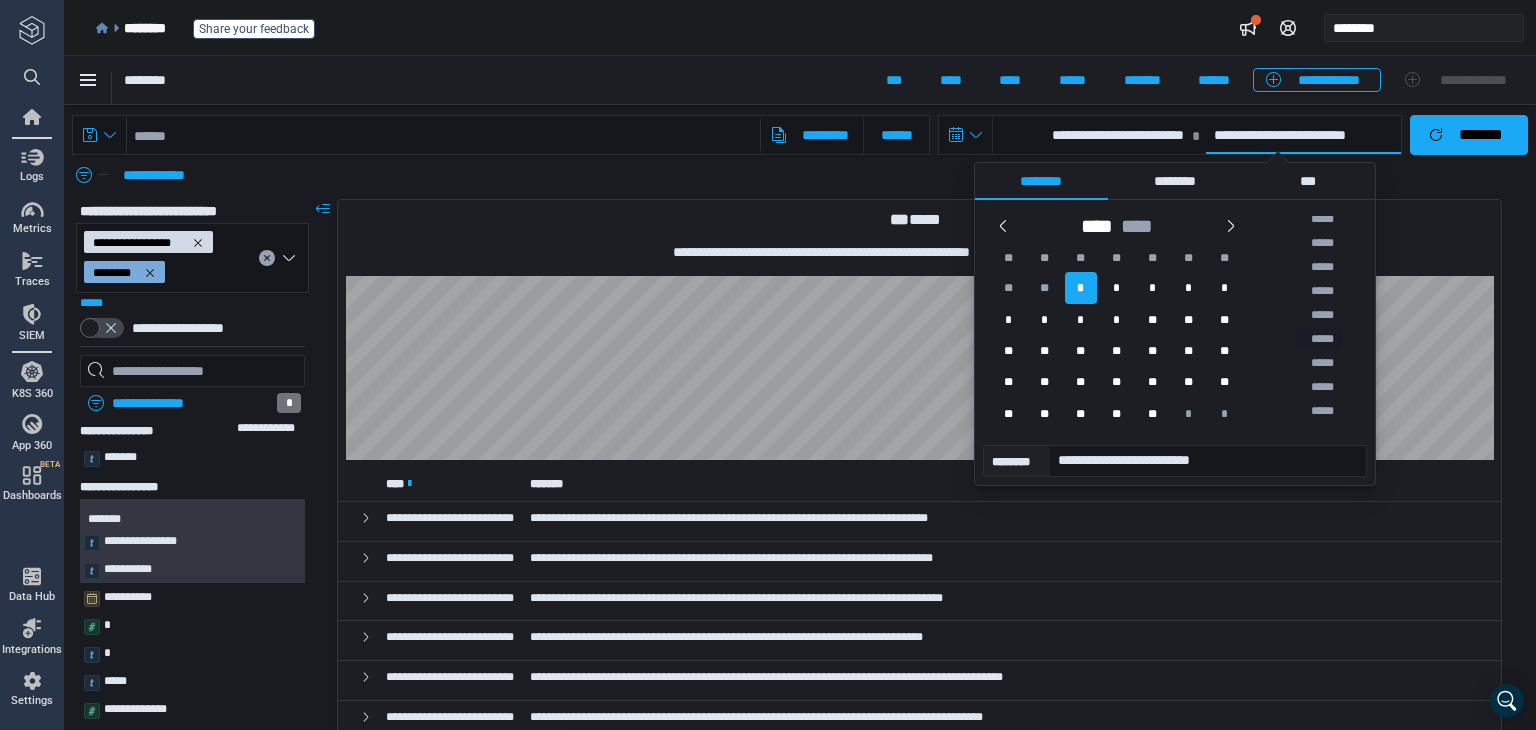 click on "**********" at bounding box center [1092, 135] 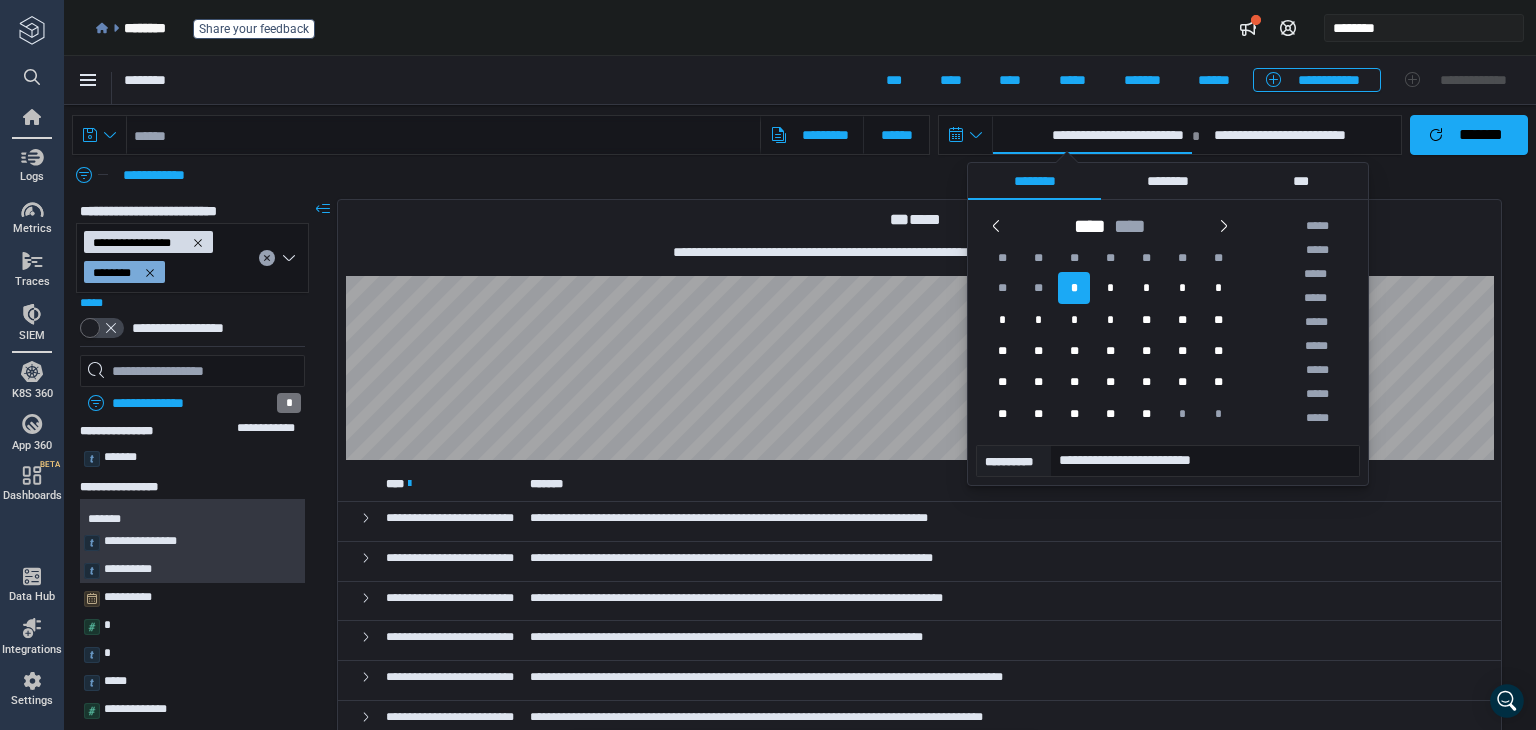 scroll, scrollTop: 703, scrollLeft: 0, axis: vertical 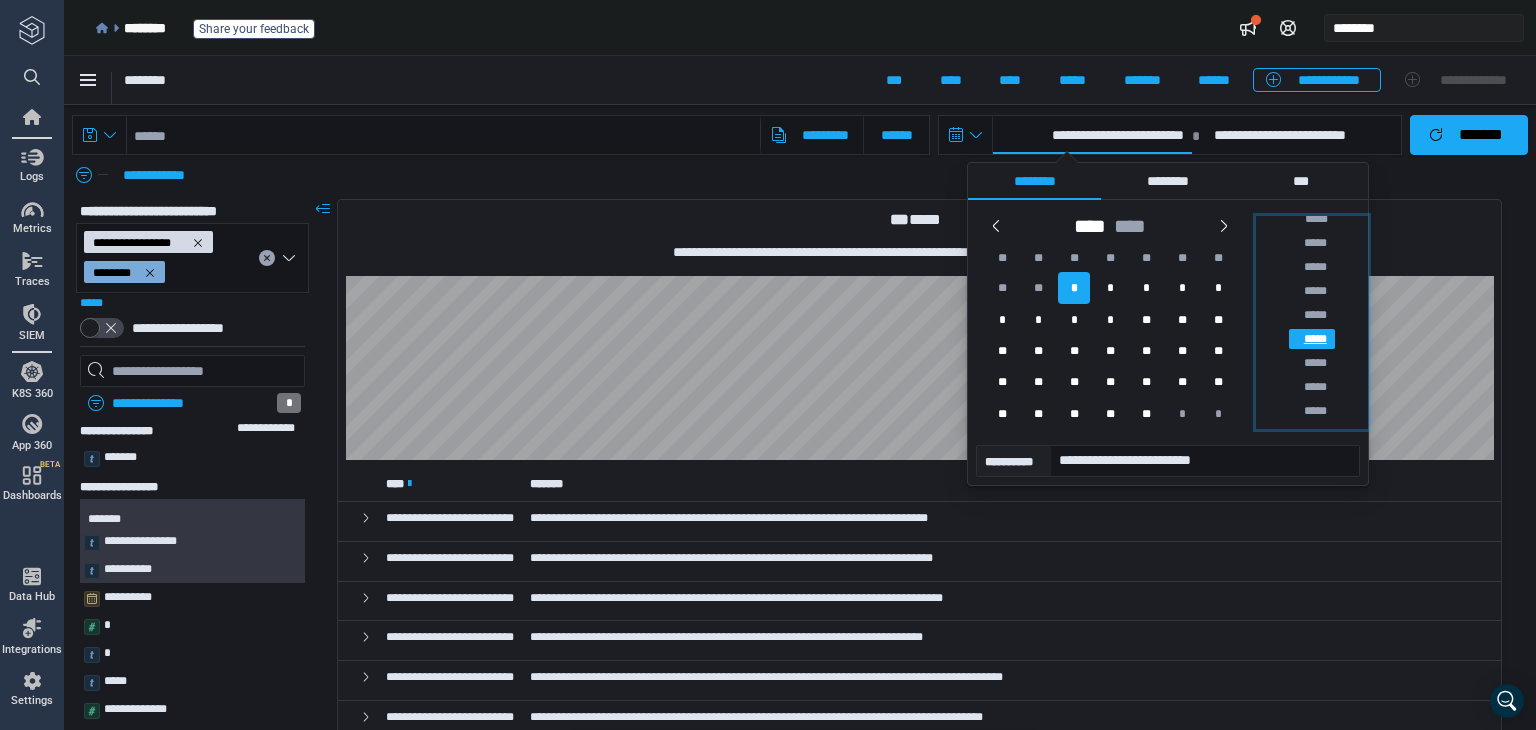 click on "*****" at bounding box center [1312, 339] 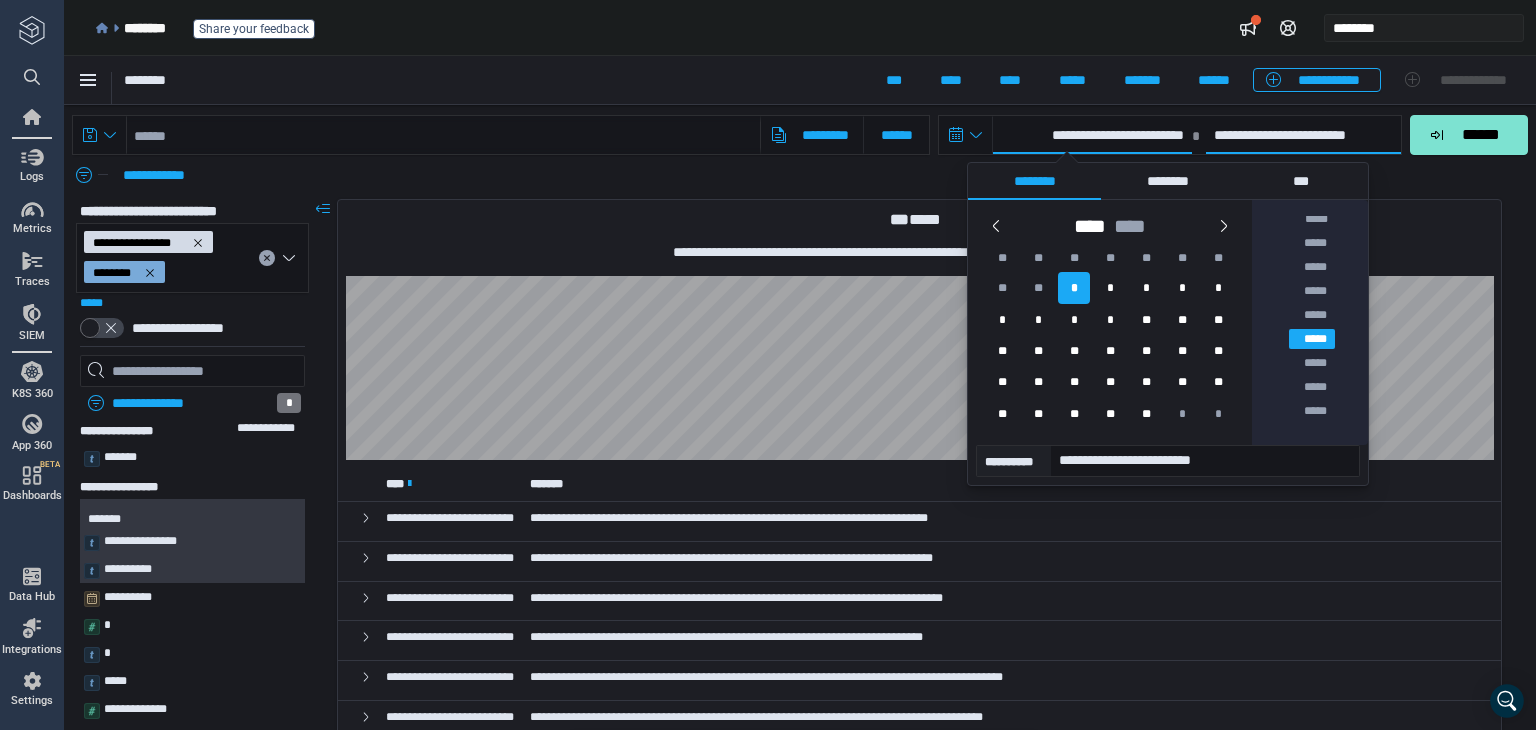 click on "**********" at bounding box center [1304, 135] 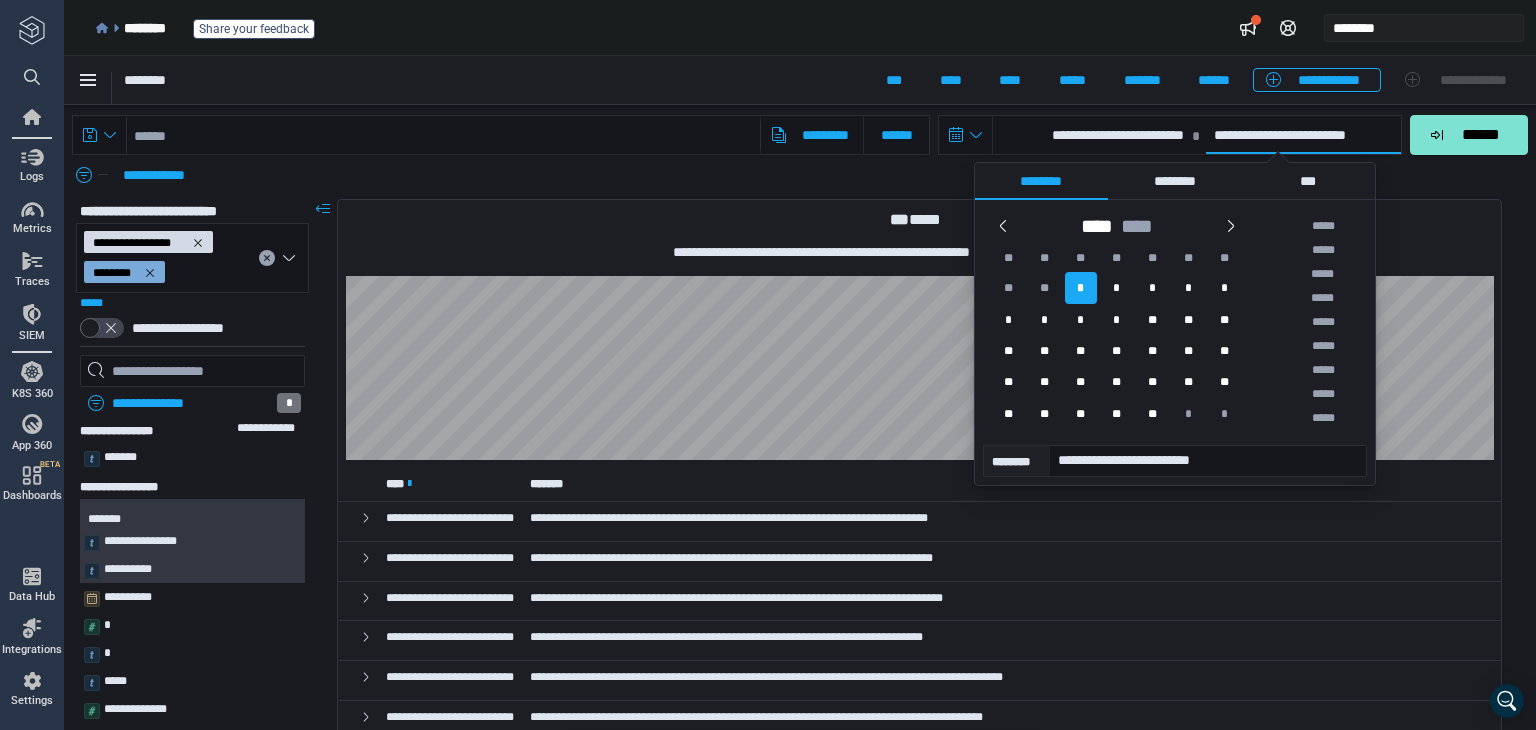 scroll, scrollTop: 703, scrollLeft: 0, axis: vertical 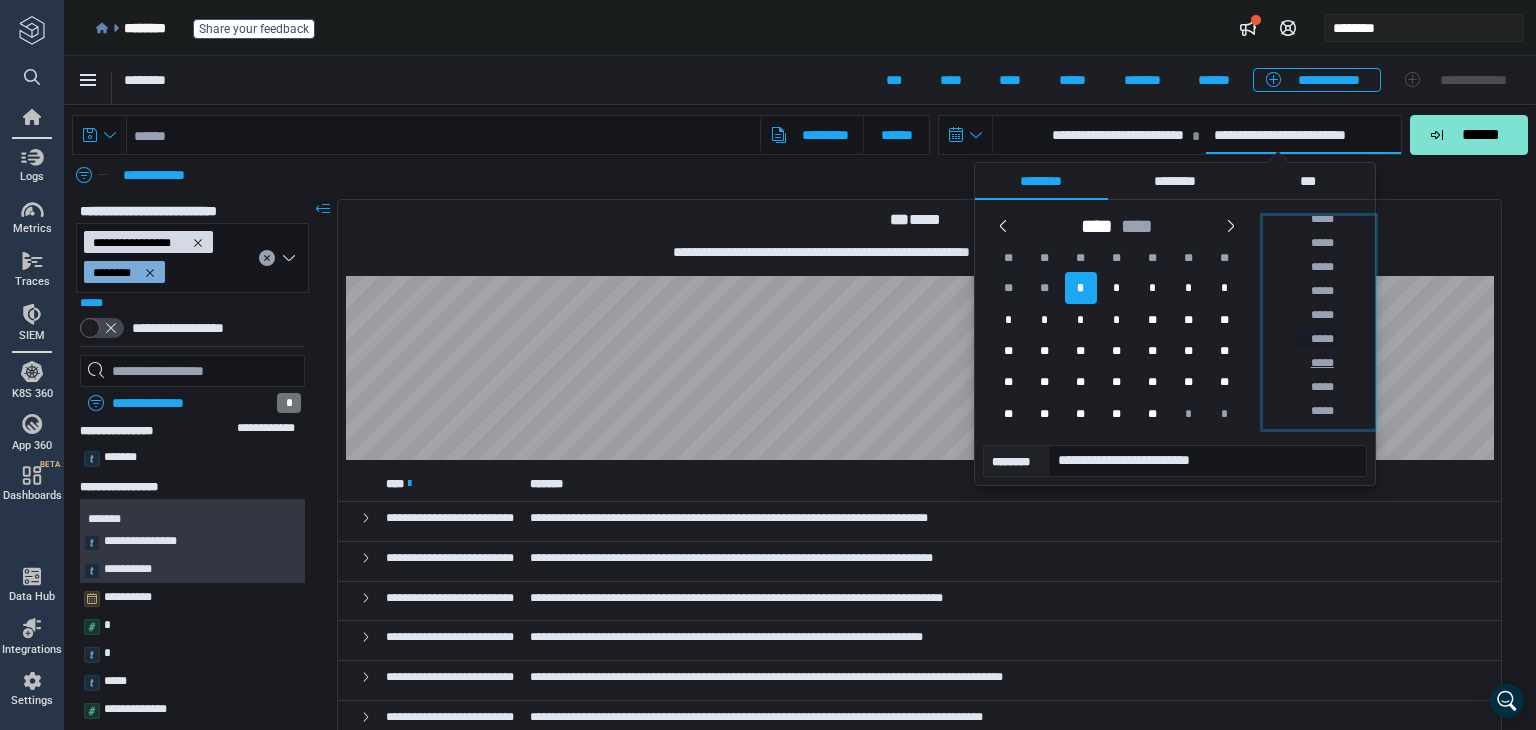 click on "*****" at bounding box center (1319, 363) 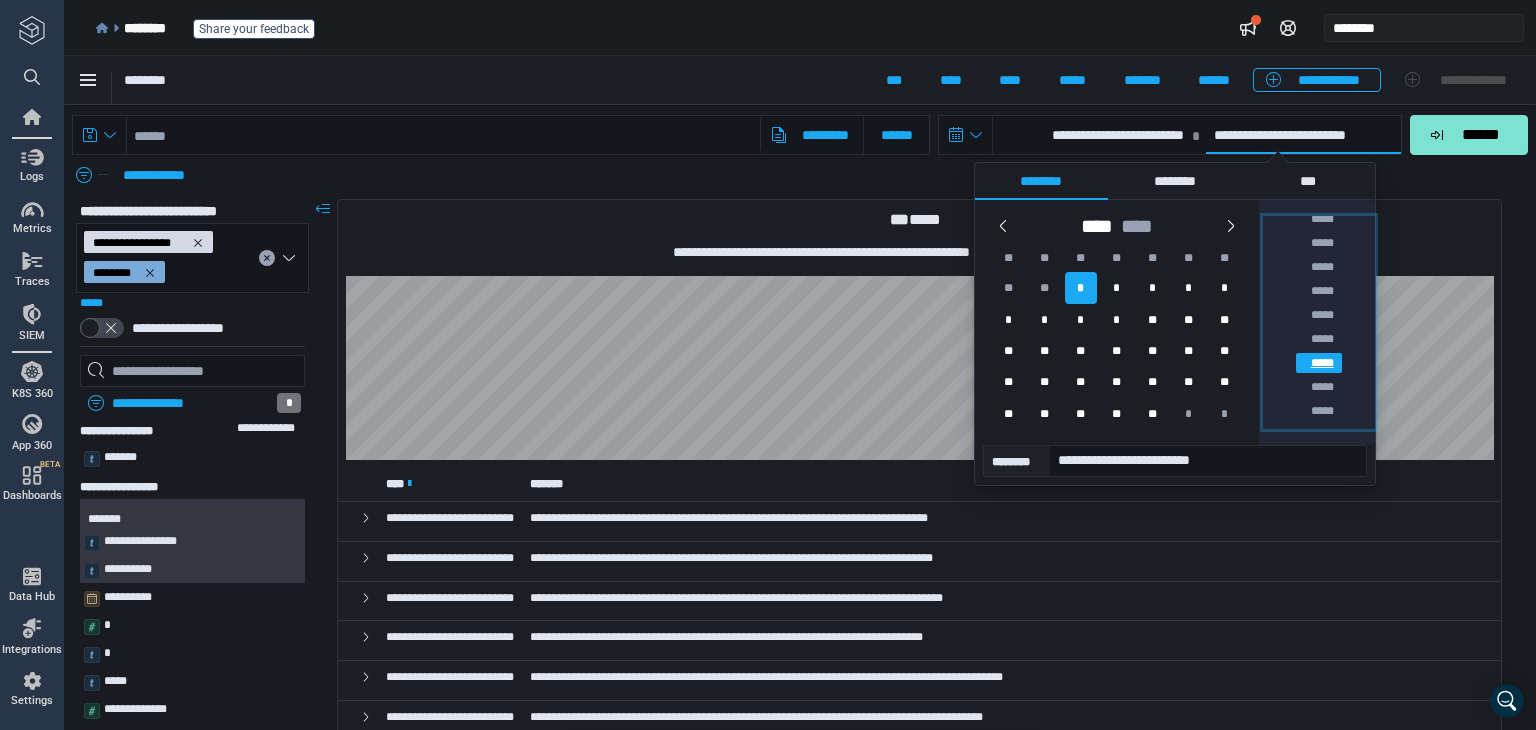 type on "**********" 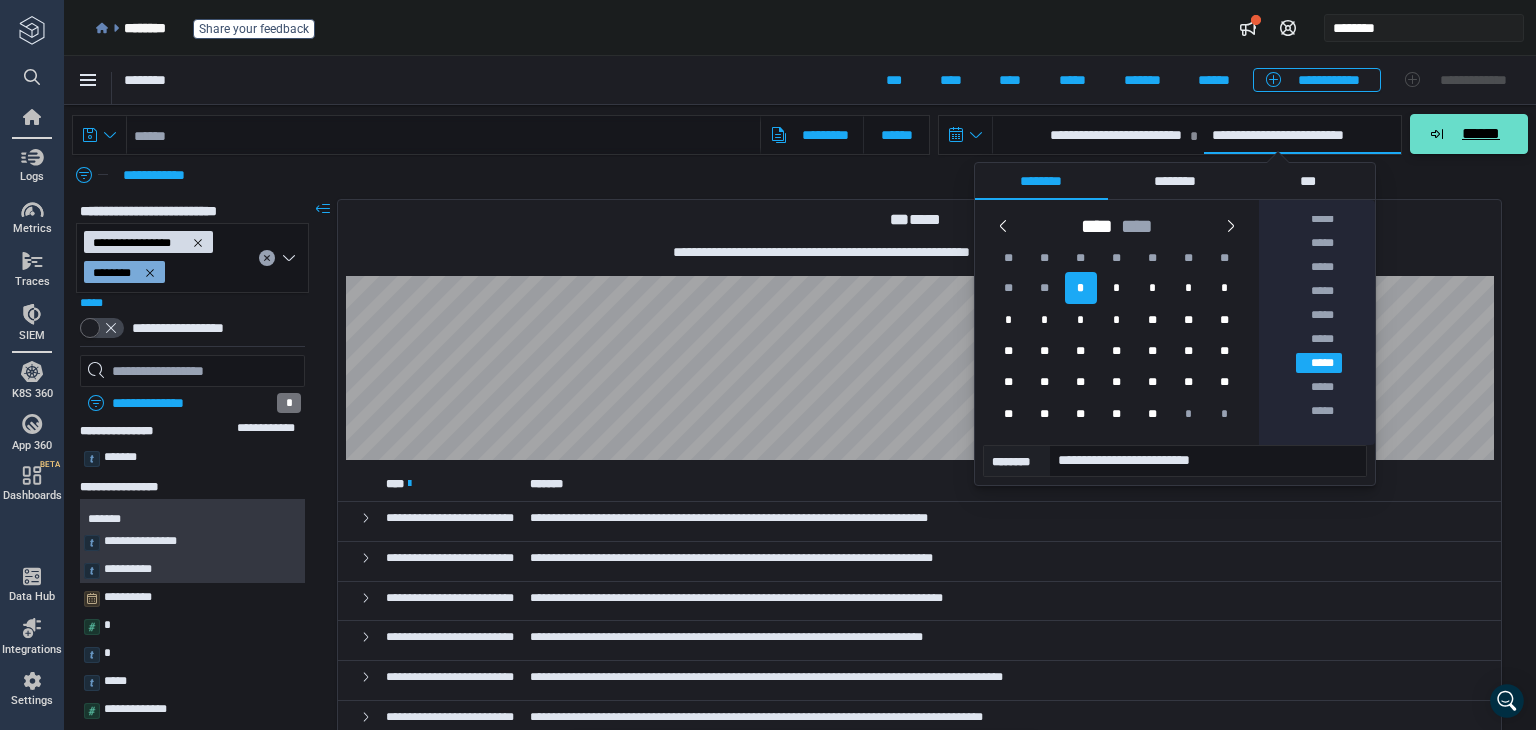 click on "******" at bounding box center (1480, 134) 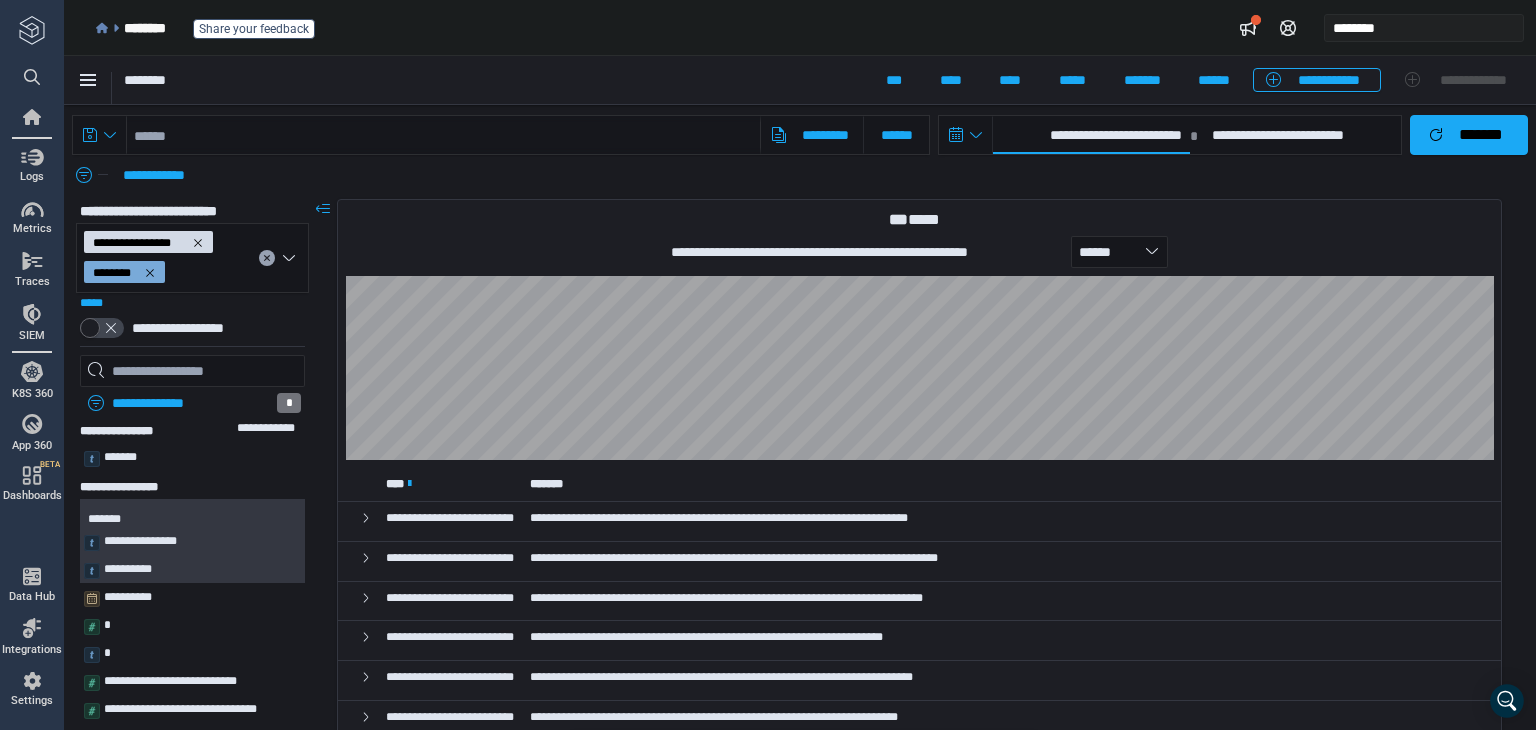 click on "**********" at bounding box center [1091, 135] 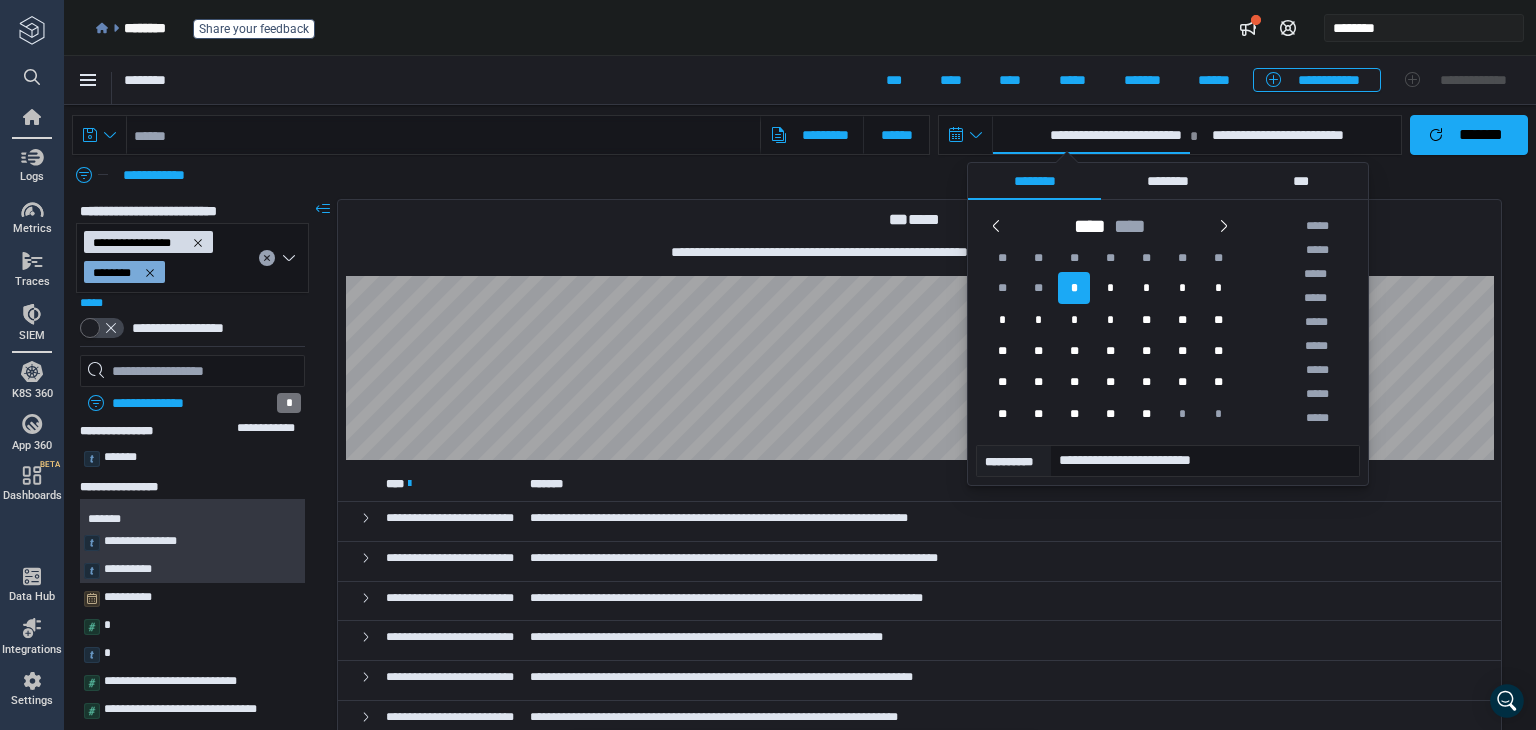 scroll, scrollTop: 703, scrollLeft: 0, axis: vertical 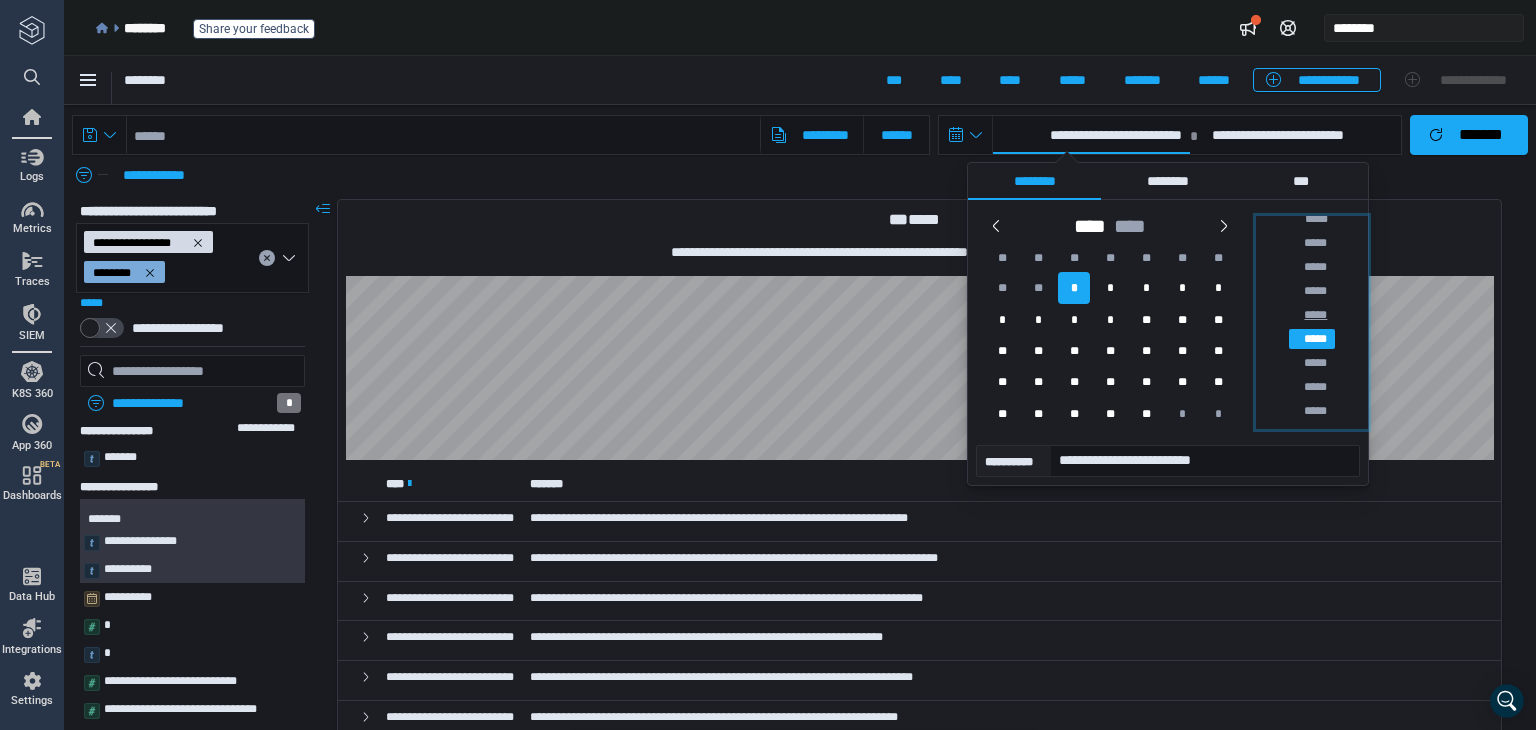 click on "*****" at bounding box center (1312, 315) 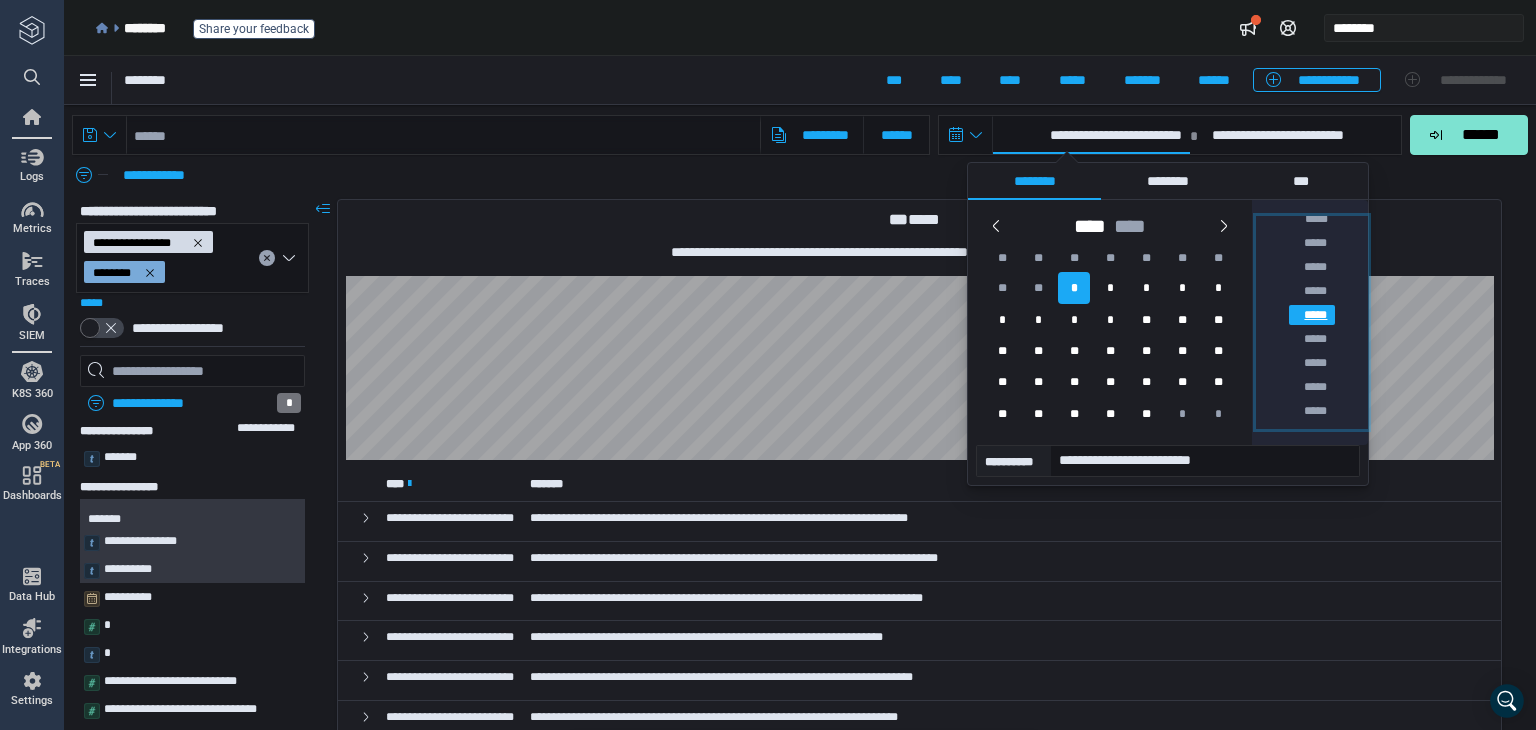 type on "**********" 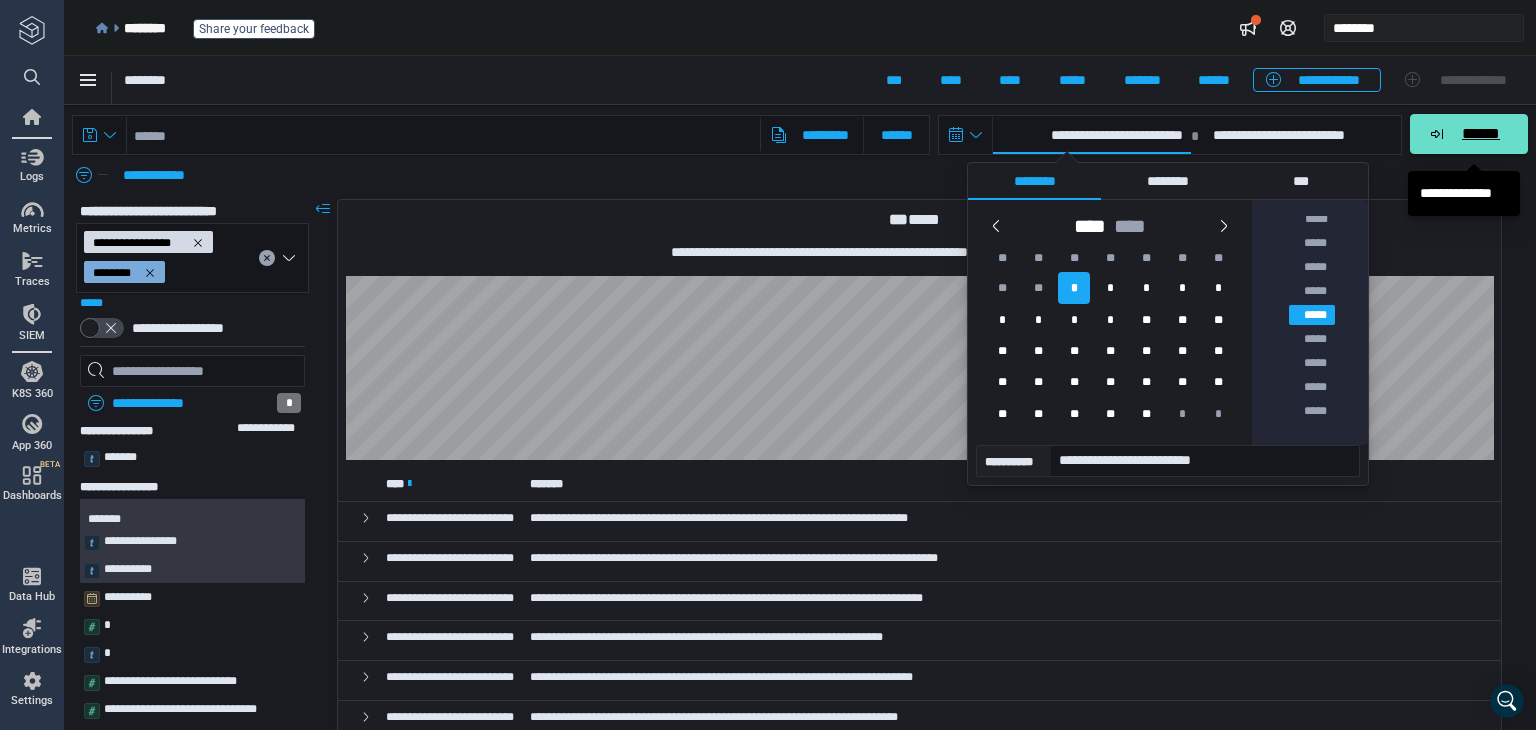 click on "******" at bounding box center [1480, 134] 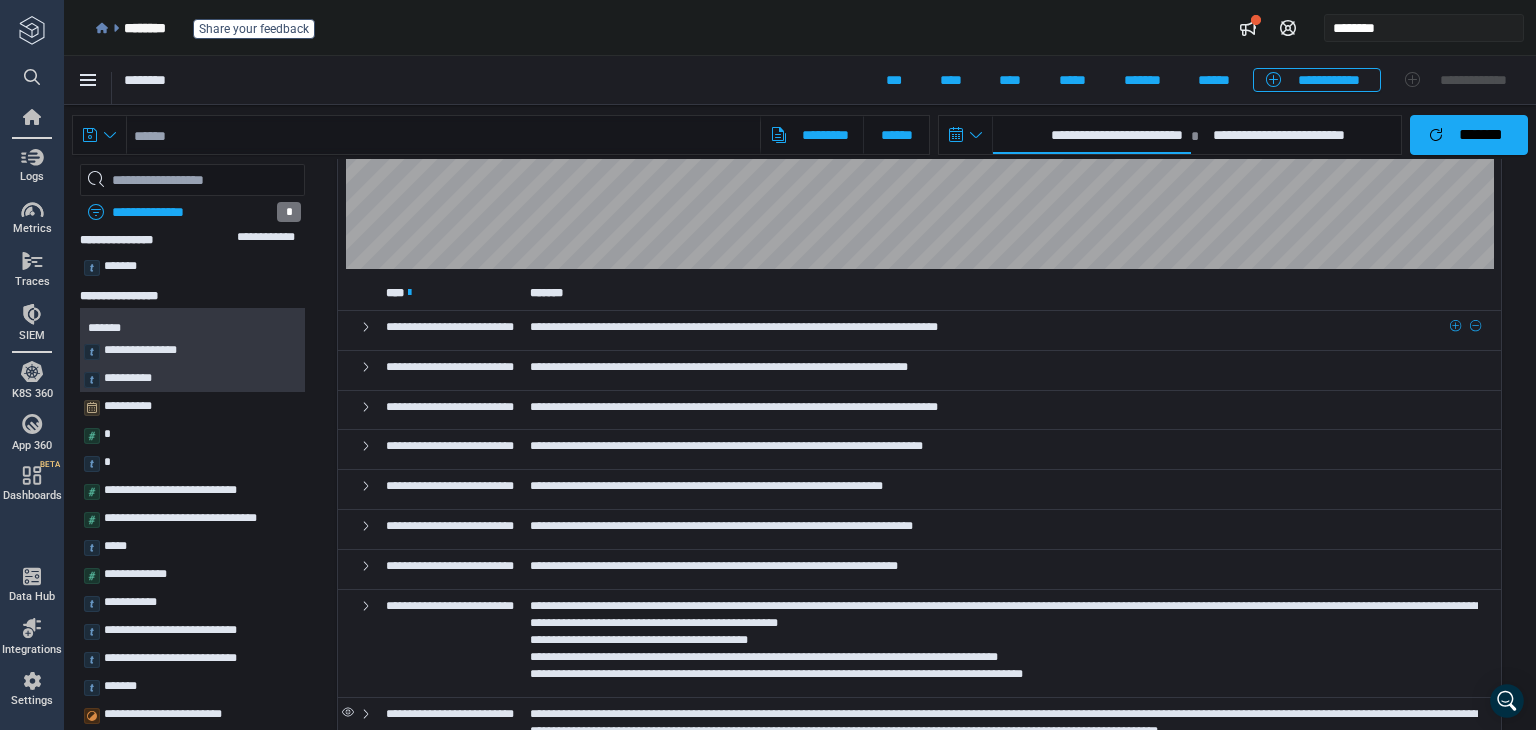 scroll, scrollTop: 200, scrollLeft: 0, axis: vertical 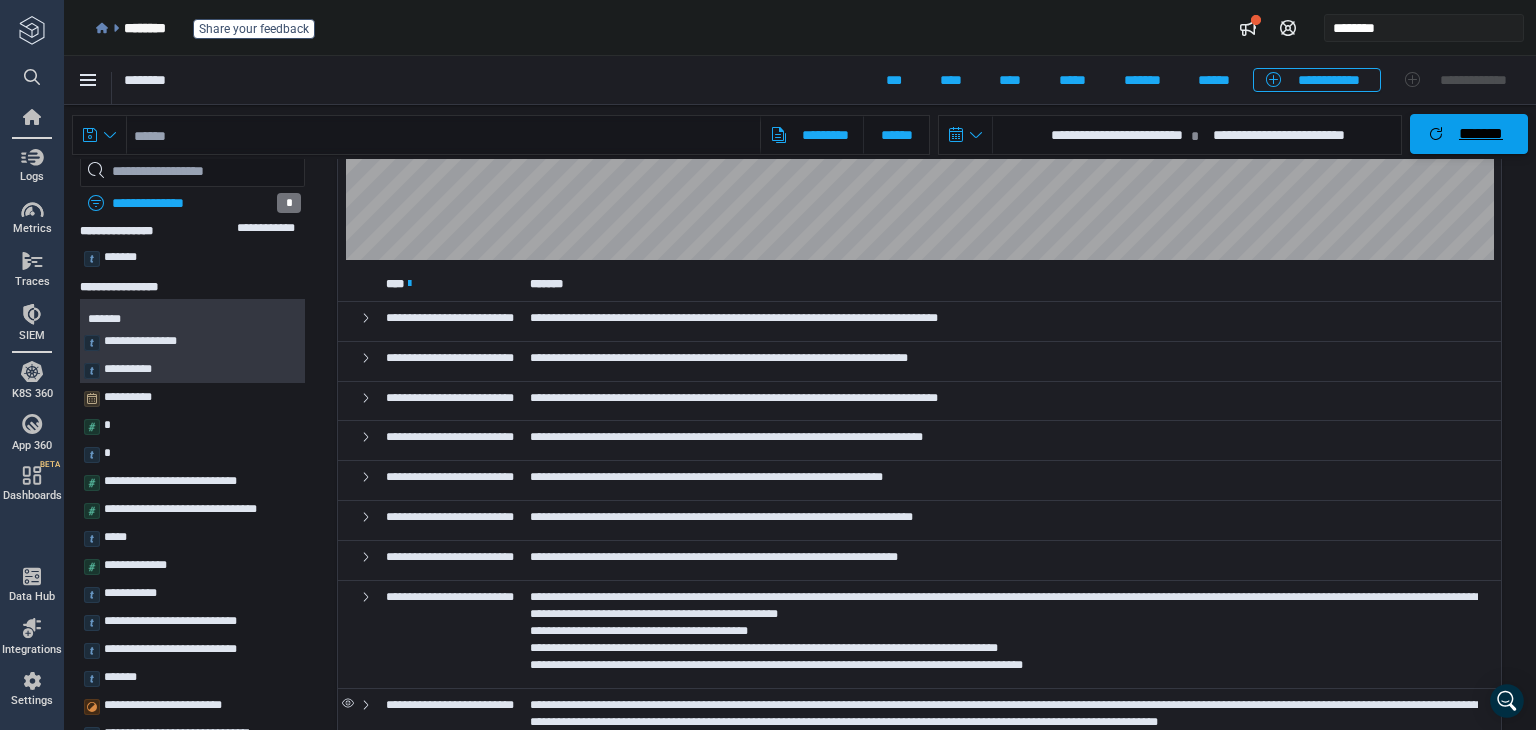 drag, startPoint x: 1463, startPoint y: 129, endPoint x: 1463, endPoint y: 153, distance: 24 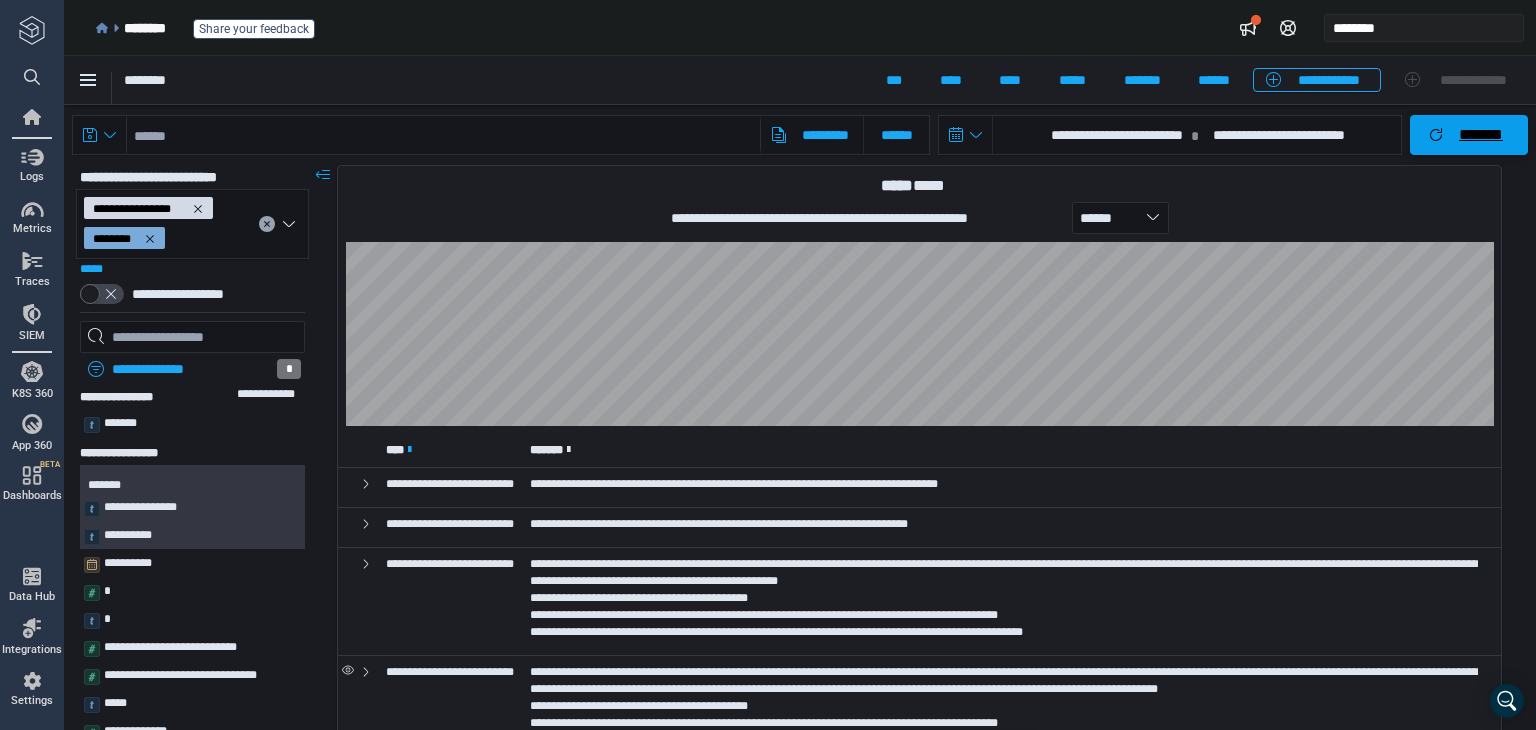 scroll, scrollTop: 0, scrollLeft: 0, axis: both 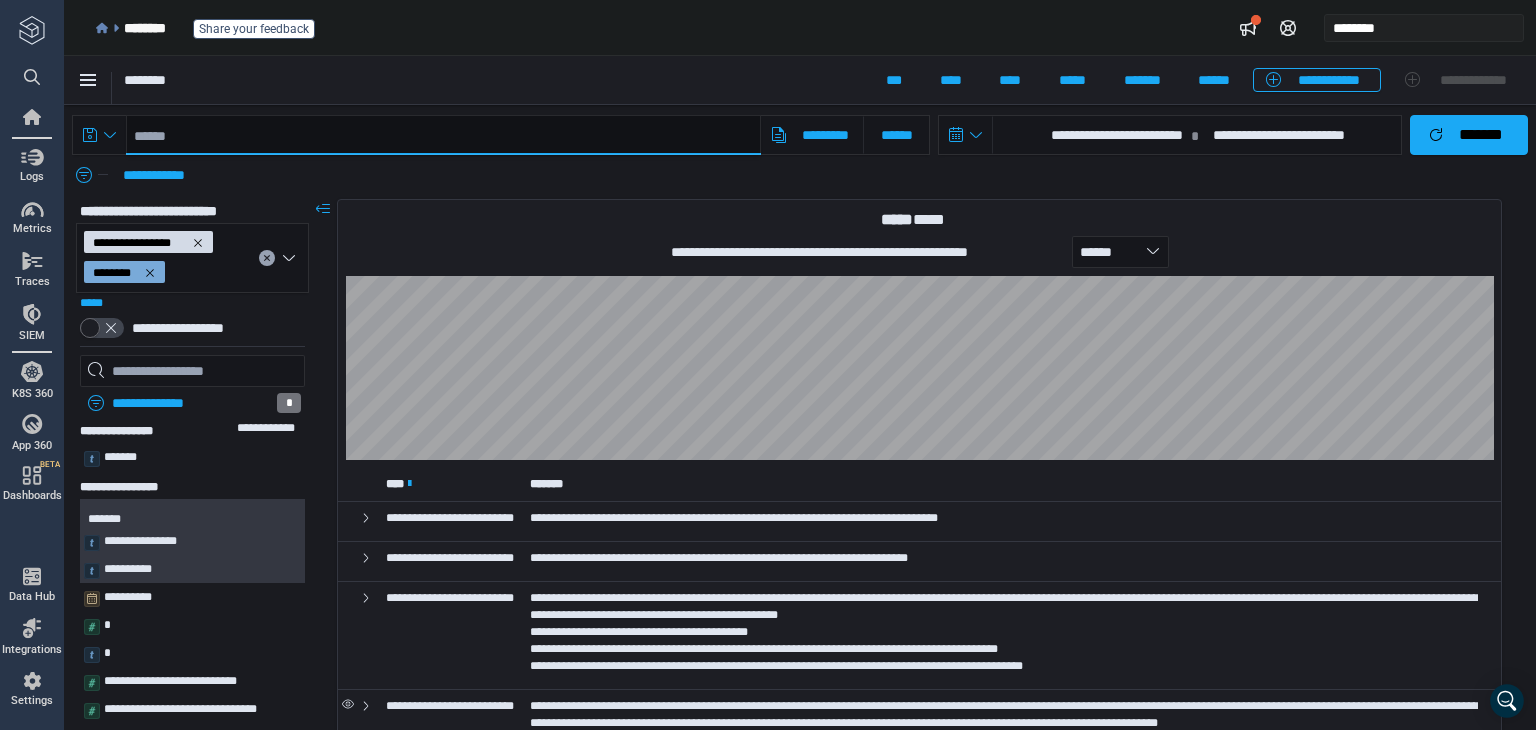click at bounding box center (443, 135) 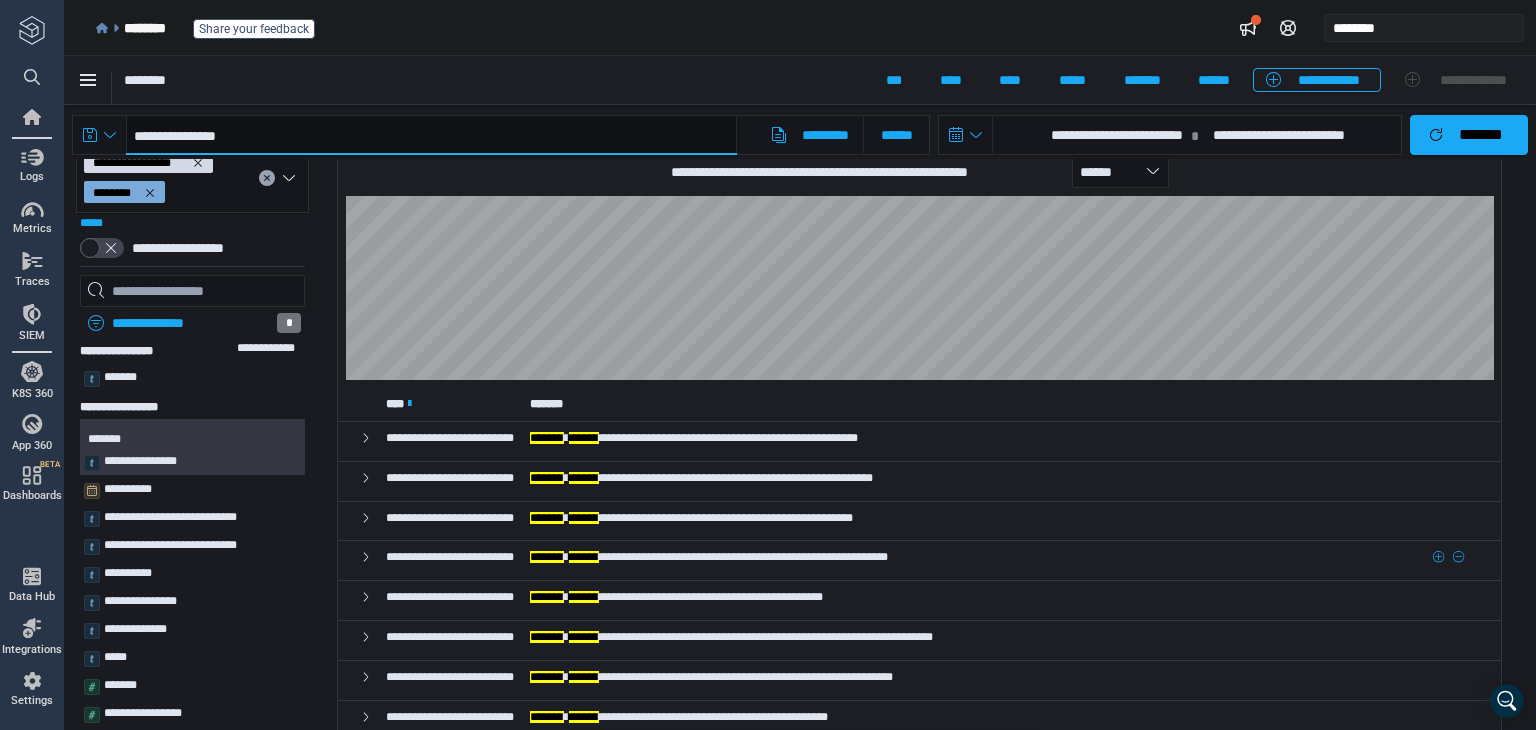 scroll, scrollTop: 0, scrollLeft: 0, axis: both 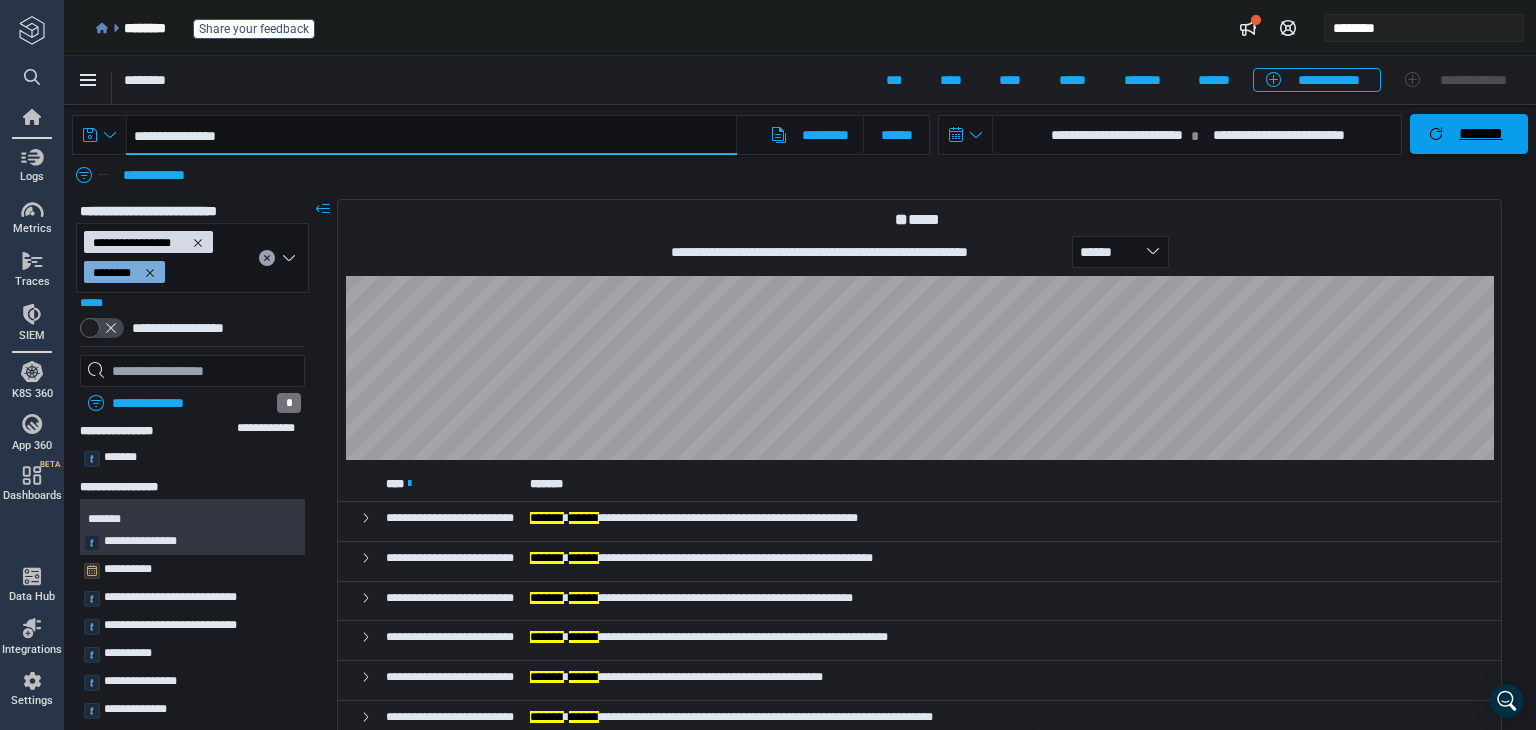 type on "**********" 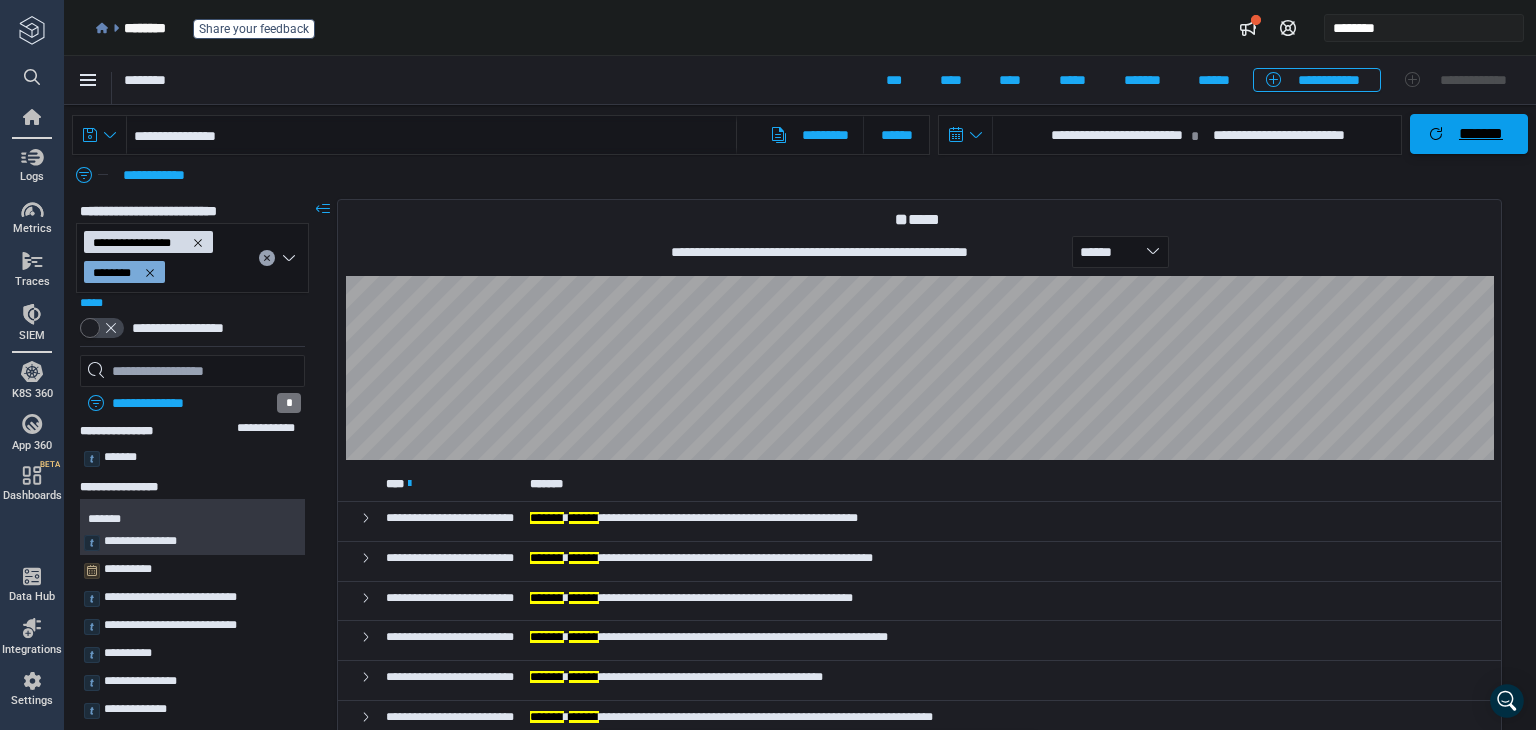 click on "*******" at bounding box center [1481, 134] 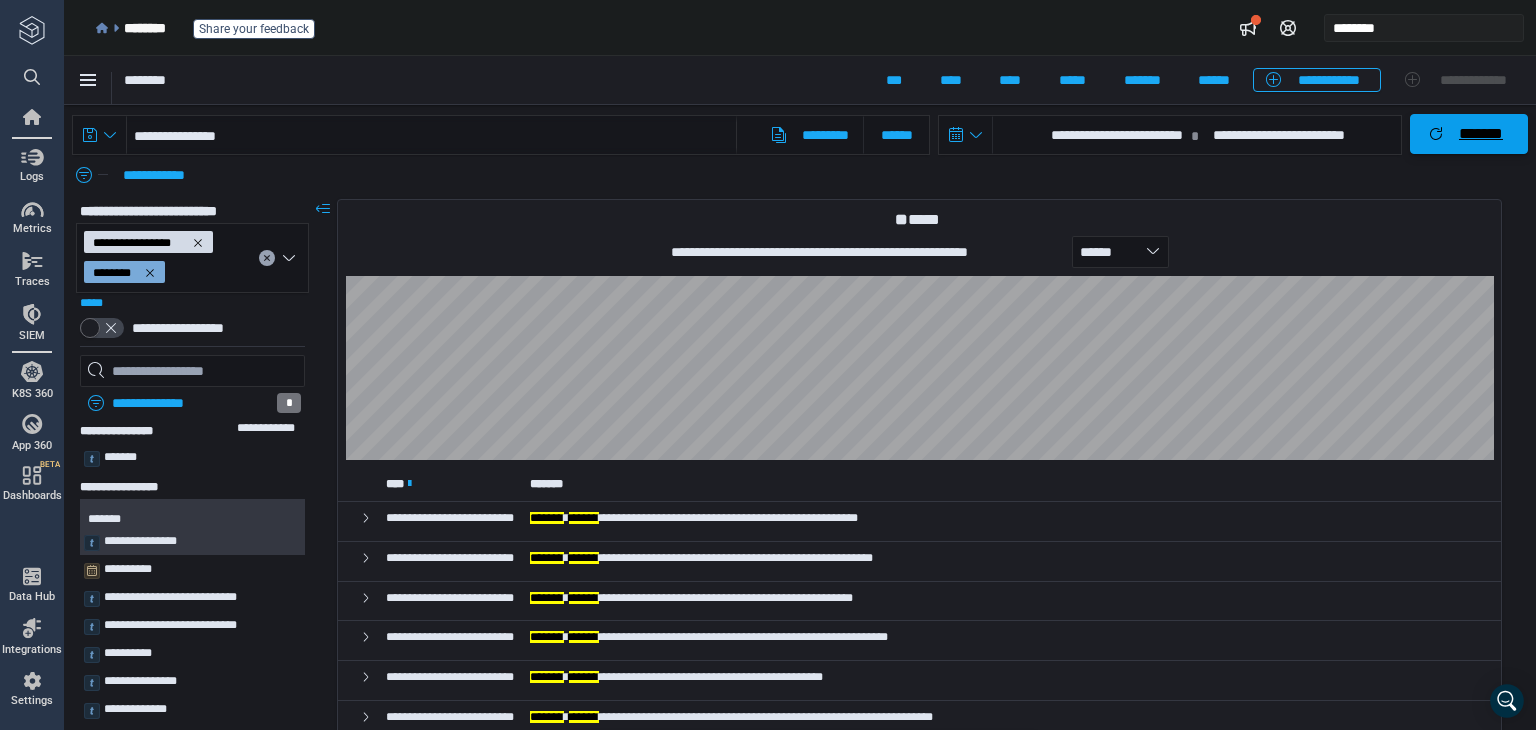 click on "*******" at bounding box center (1481, 134) 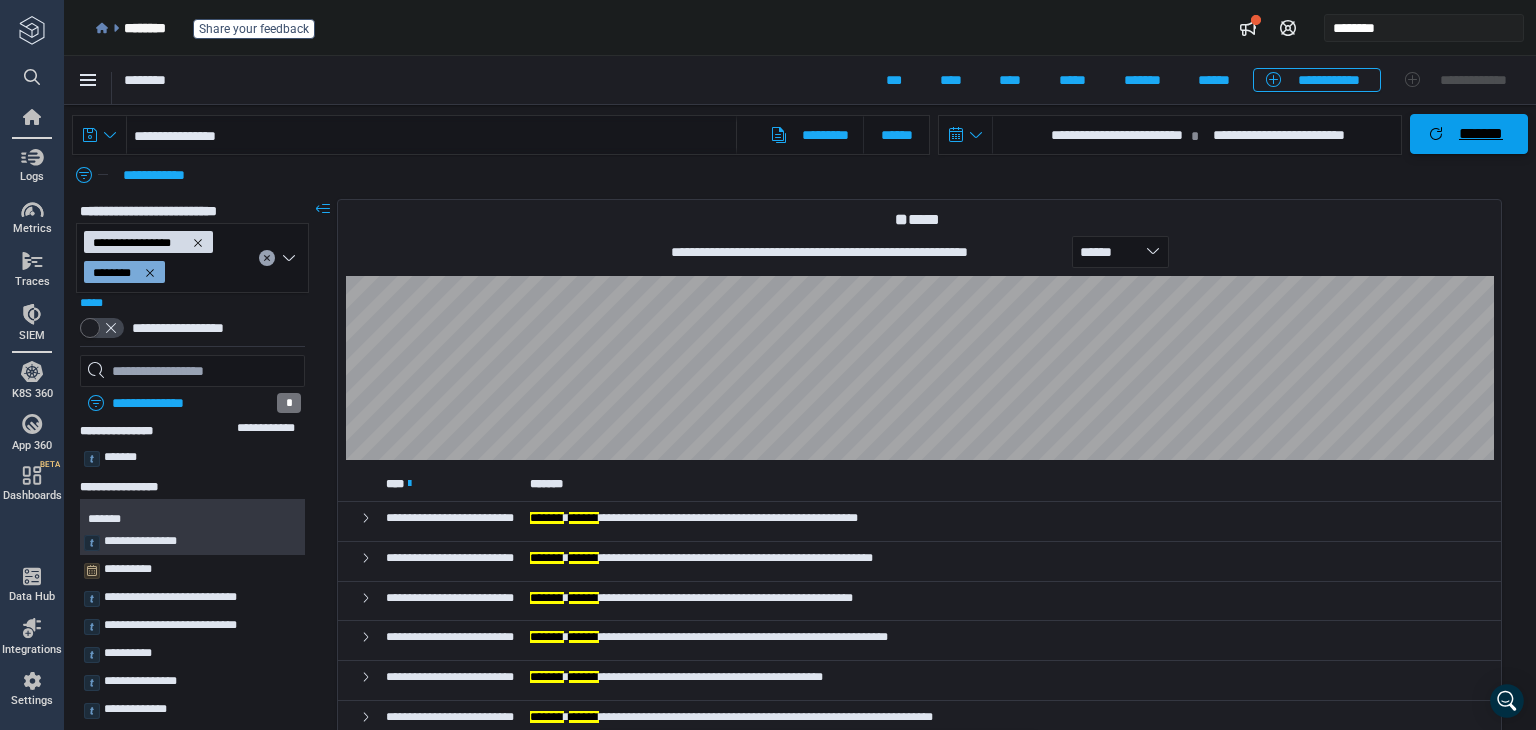 click on "*******" at bounding box center (1481, 134) 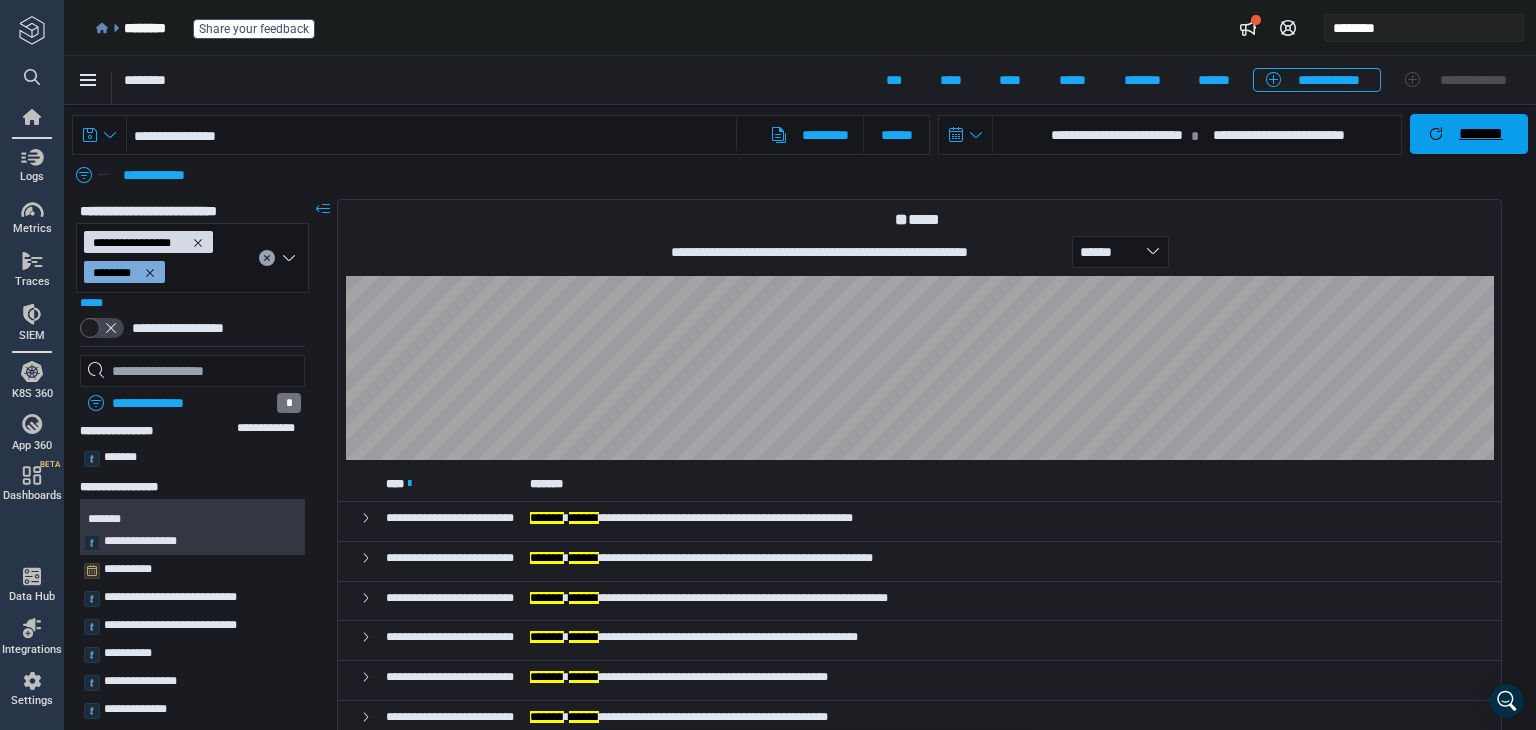 click on "*******" at bounding box center (1481, 134) 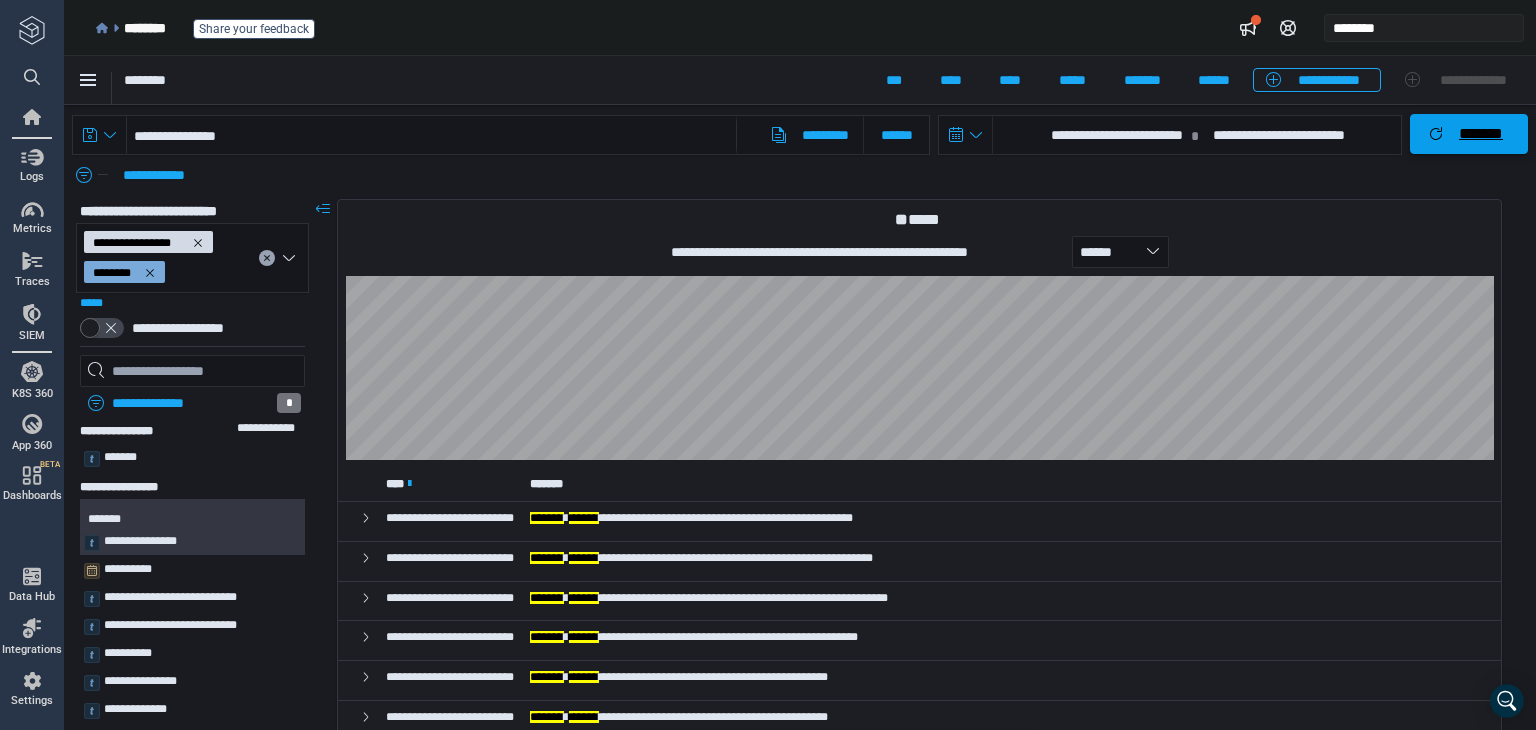 click on "*******" at bounding box center [1481, 134] 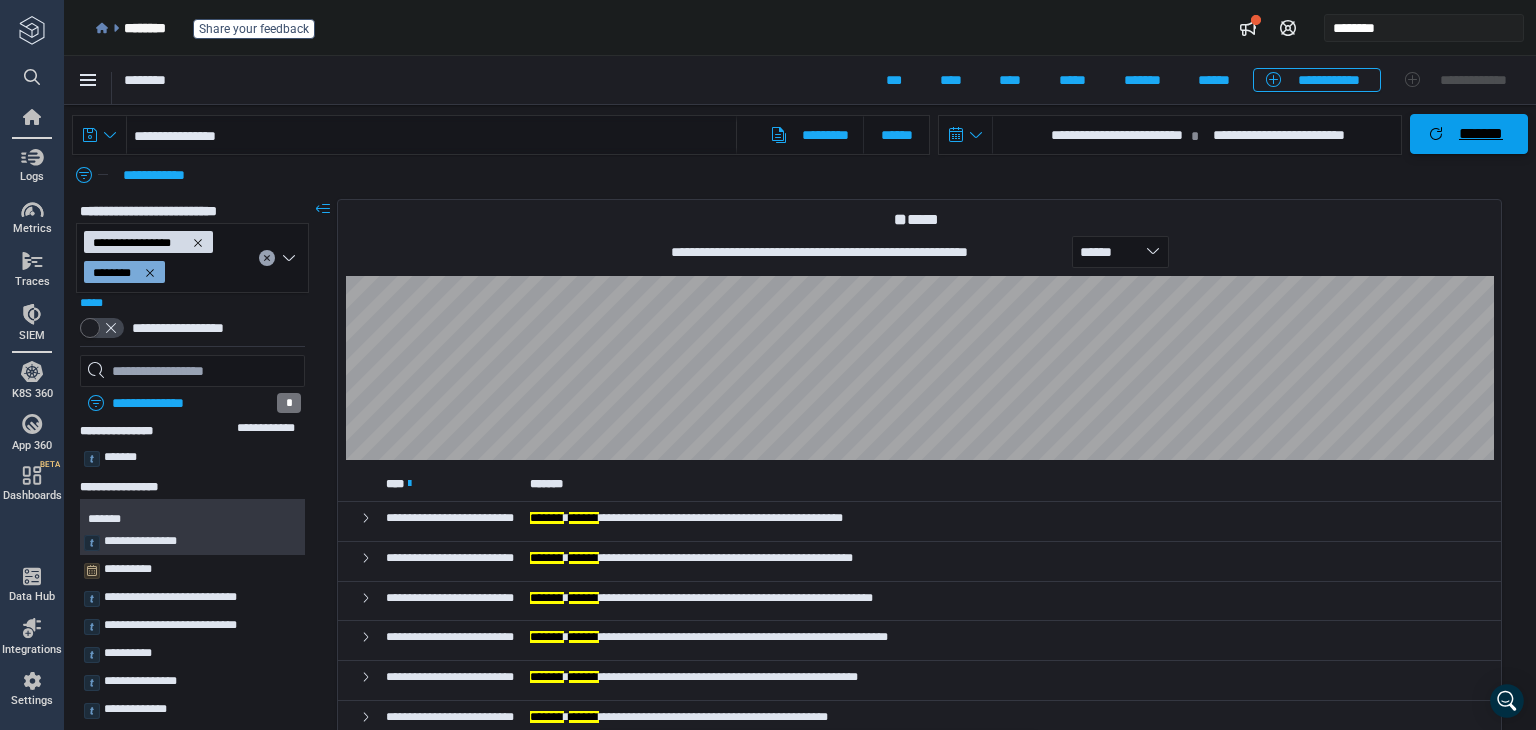 click on "*******" at bounding box center (1481, 134) 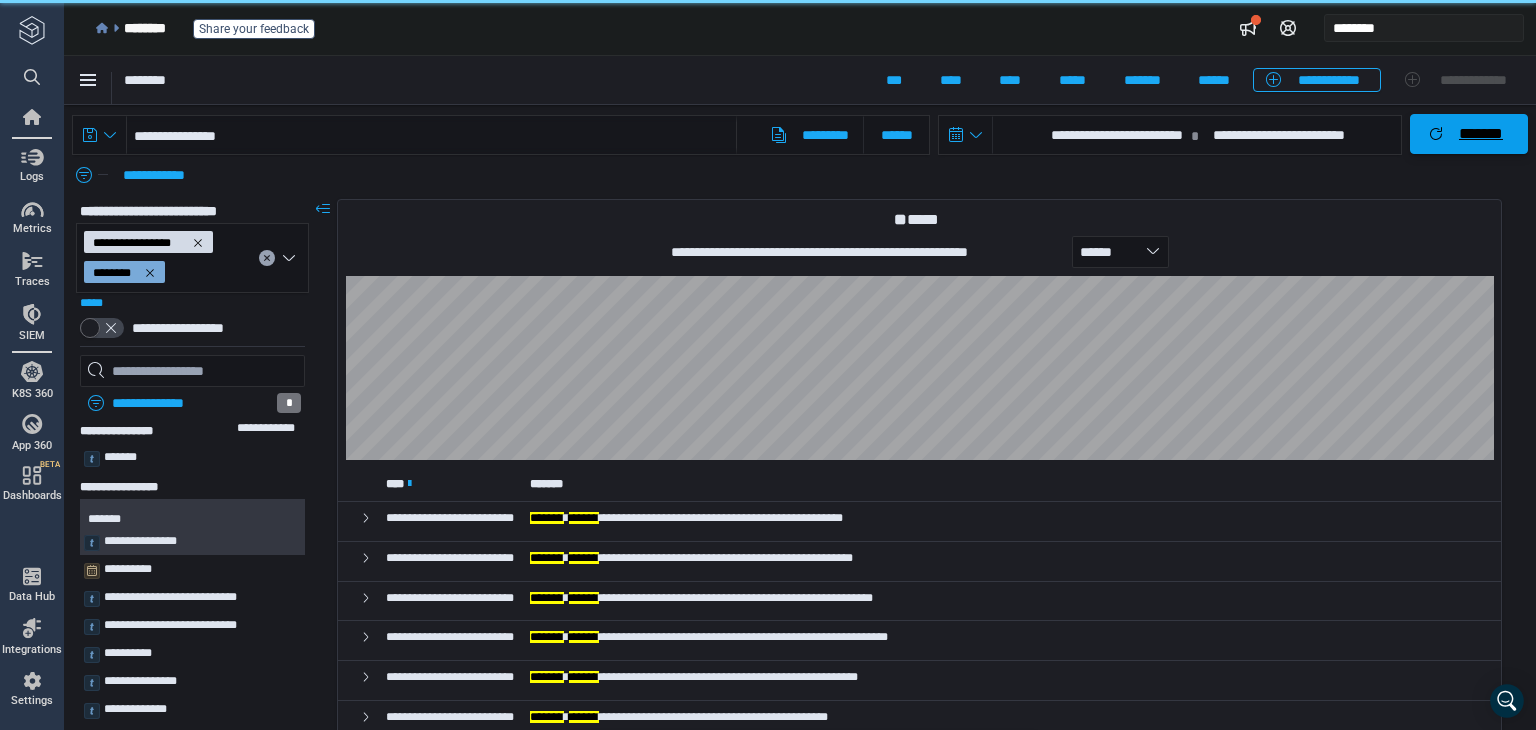 click 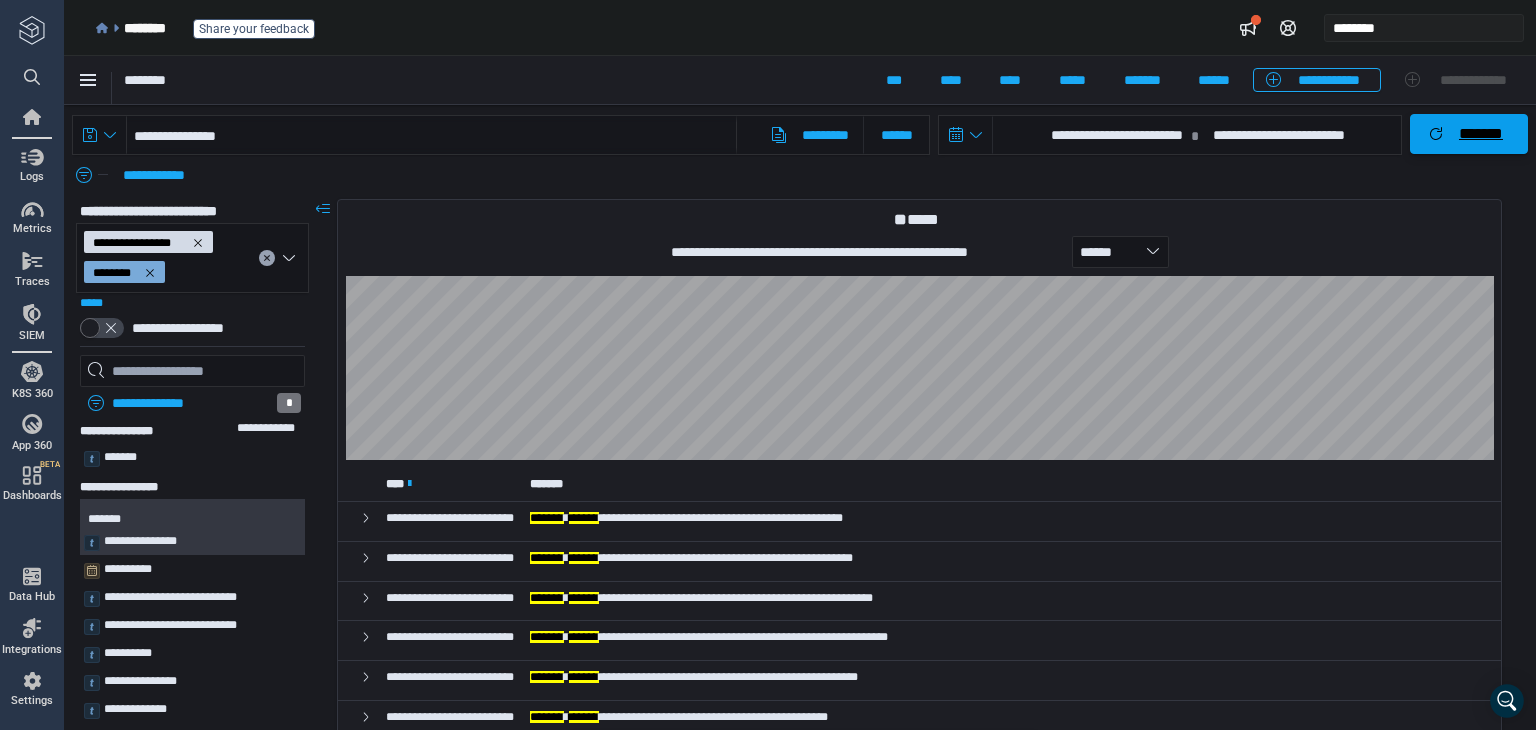 click on "*******" at bounding box center (1481, 134) 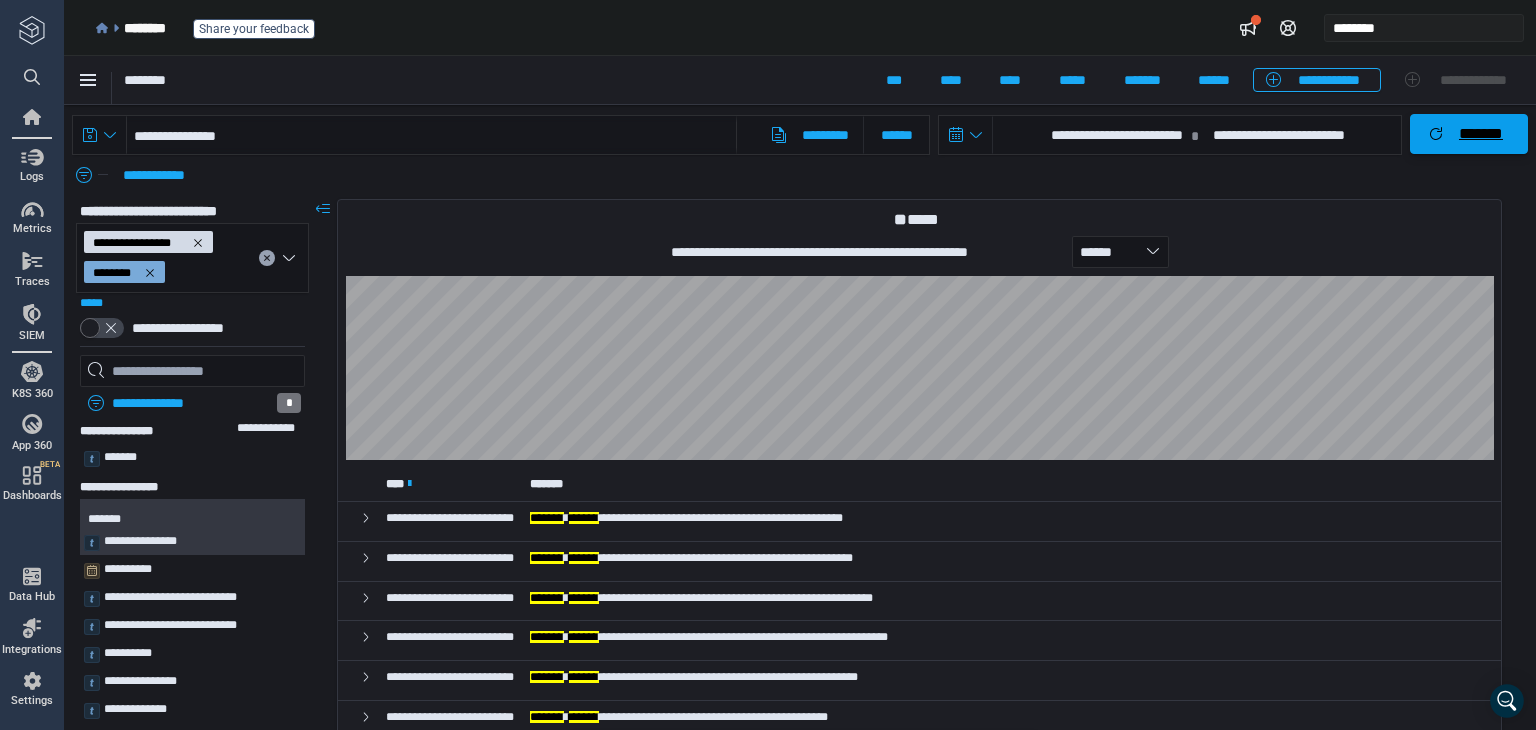click on "*******" at bounding box center [1481, 134] 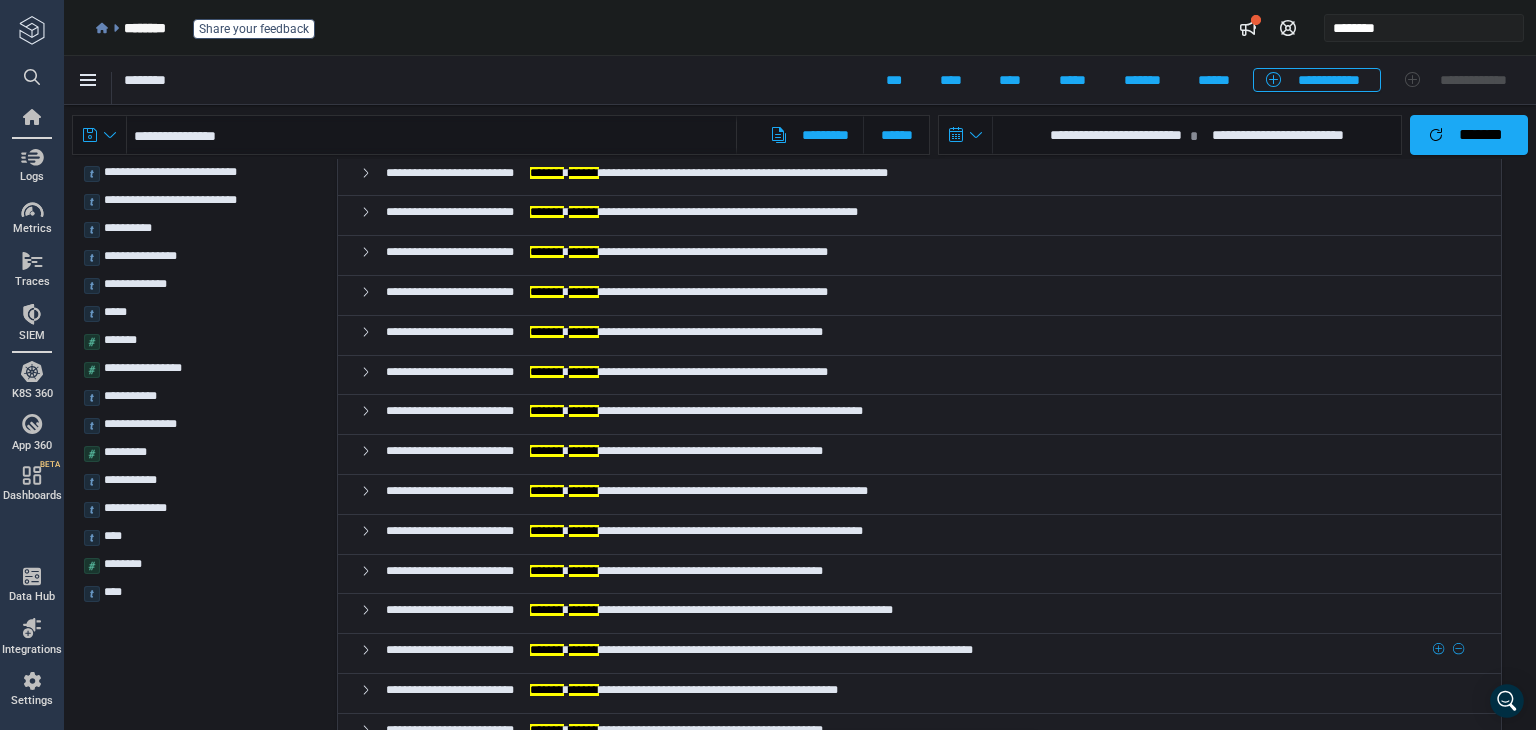 scroll, scrollTop: 566, scrollLeft: 0, axis: vertical 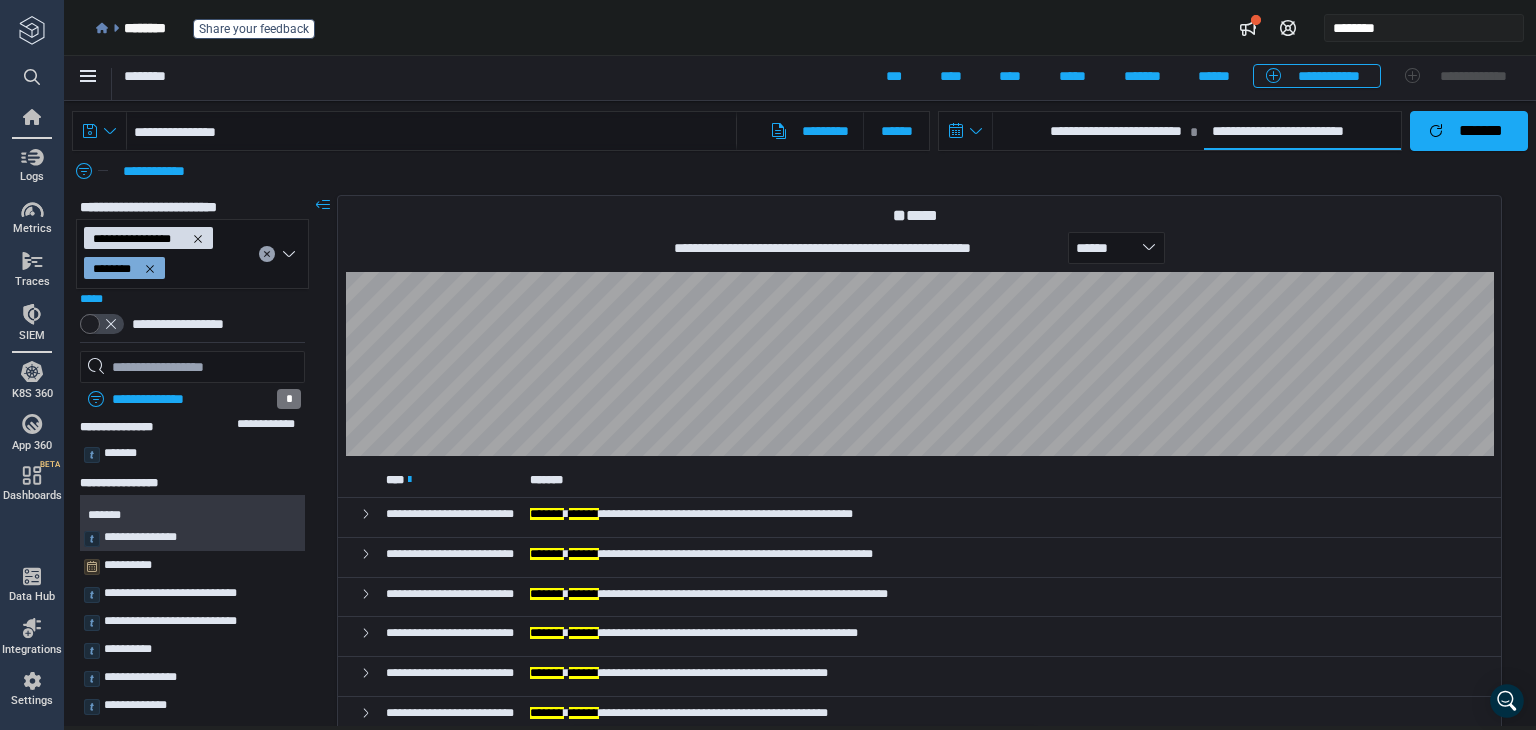 click on "**********" at bounding box center [1302, 131] 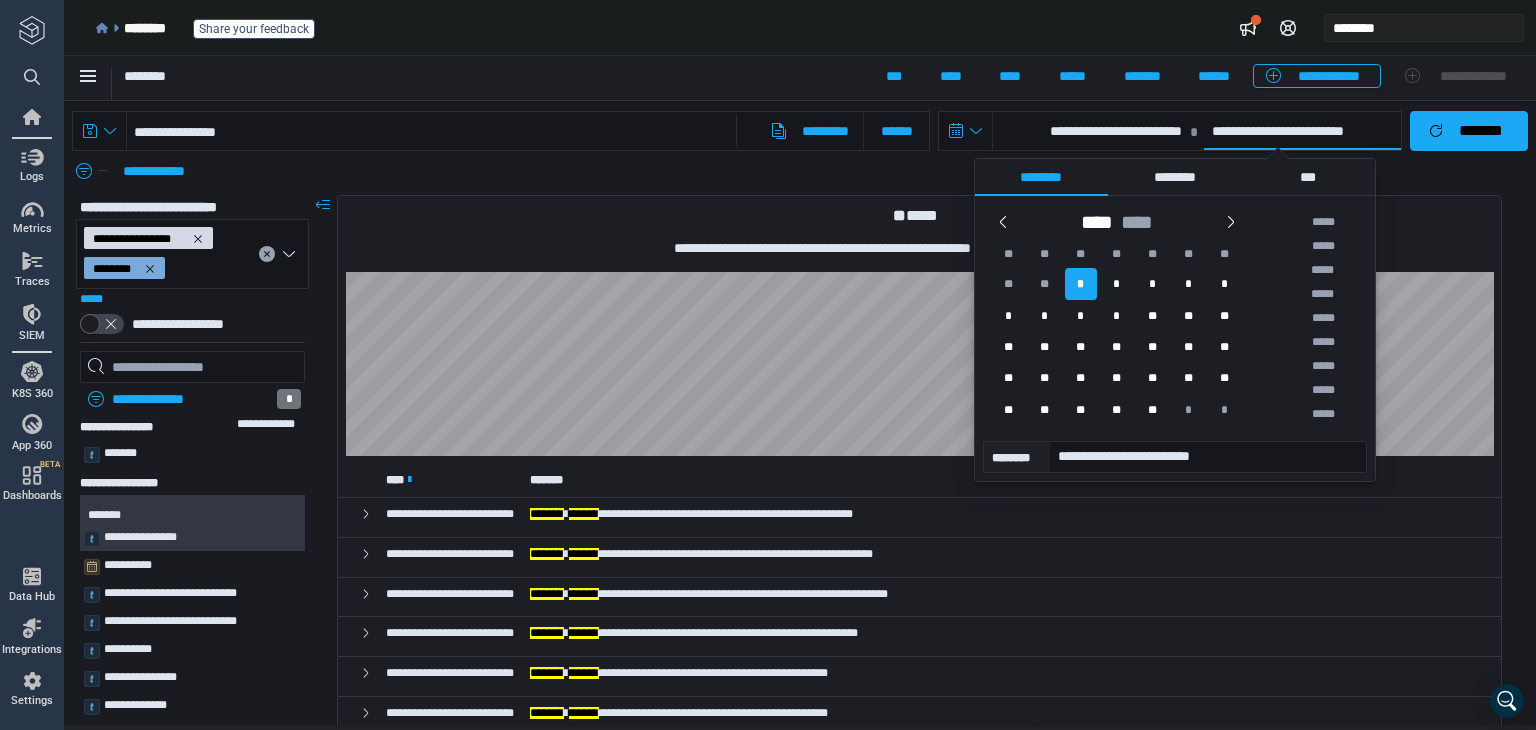 scroll, scrollTop: 703, scrollLeft: 0, axis: vertical 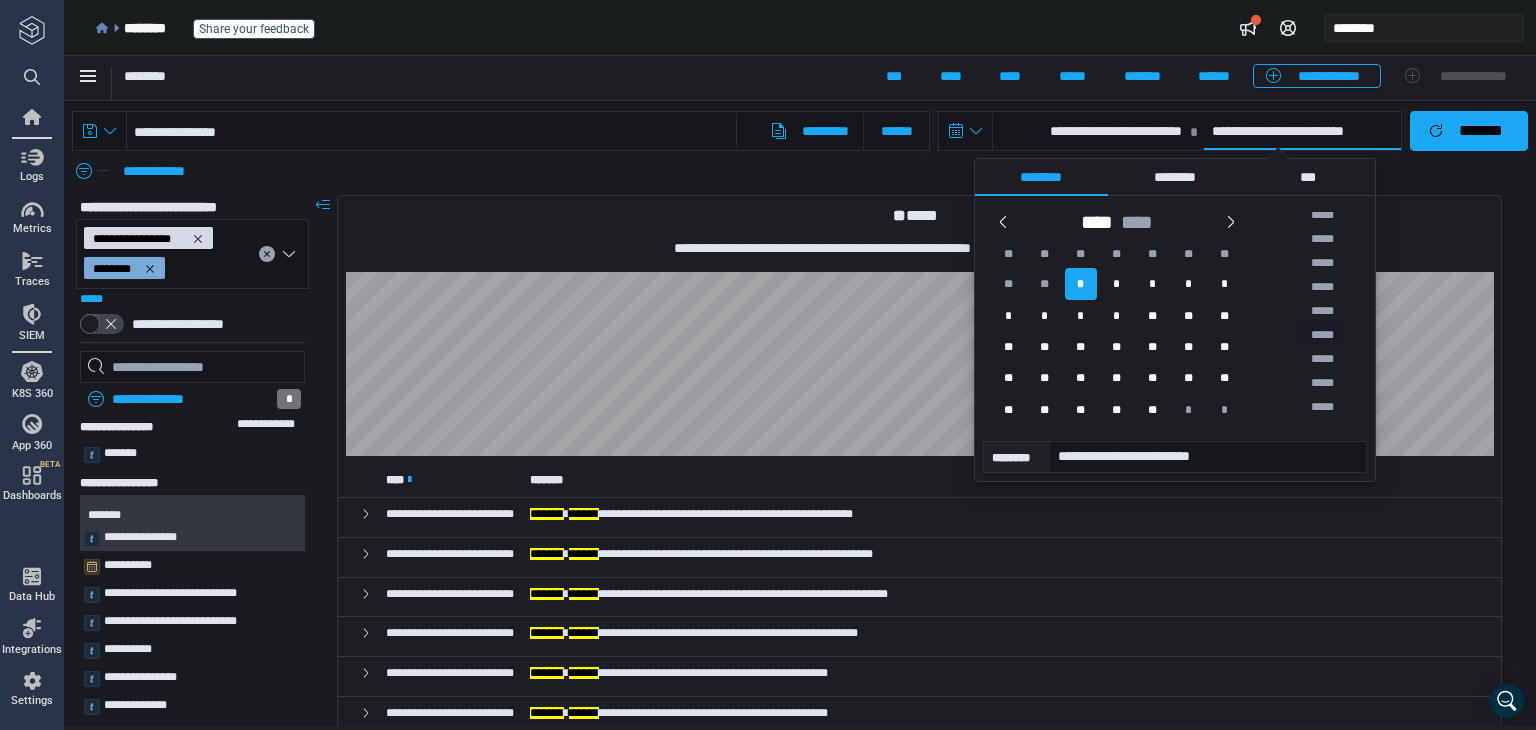 click on "**********" at bounding box center (1091, 131) 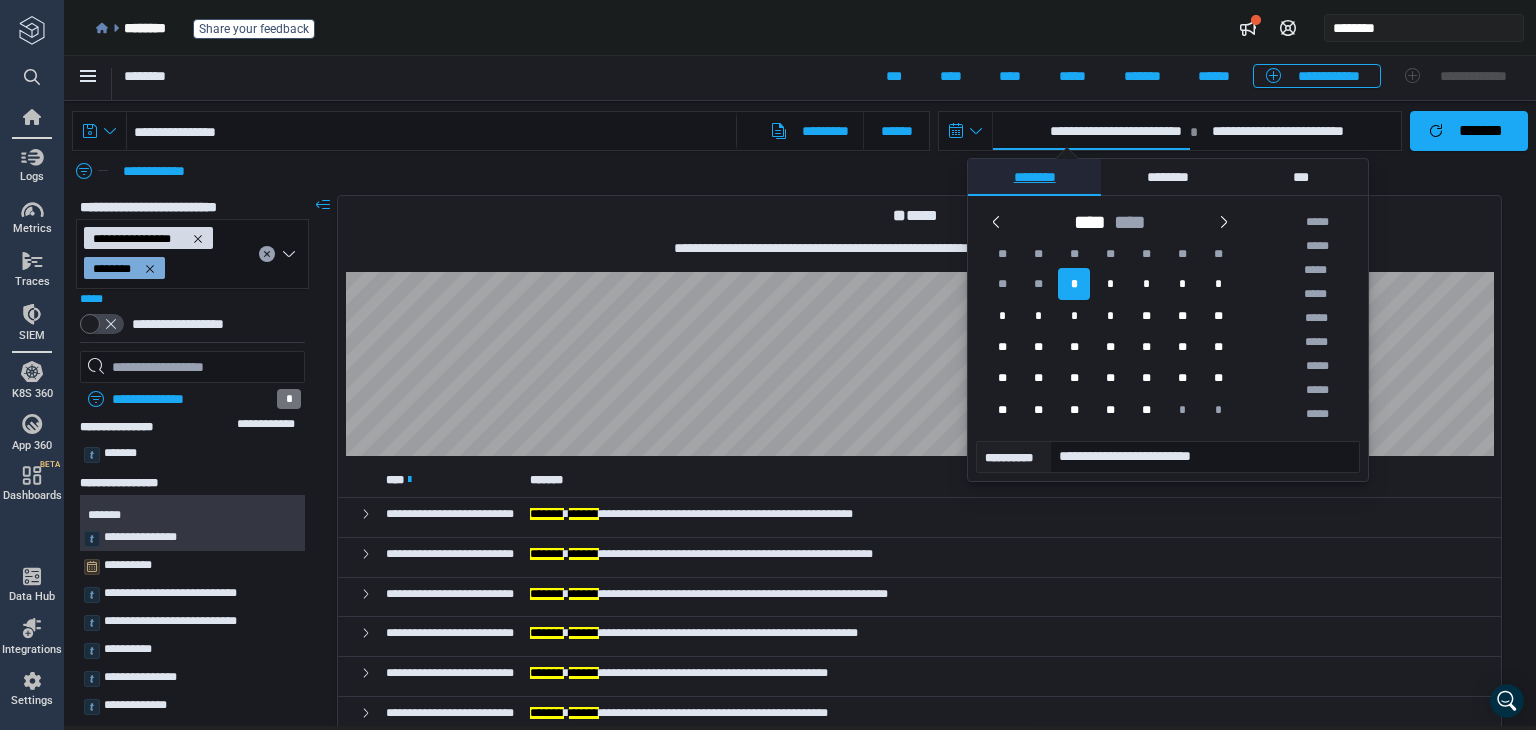 scroll, scrollTop: 703, scrollLeft: 0, axis: vertical 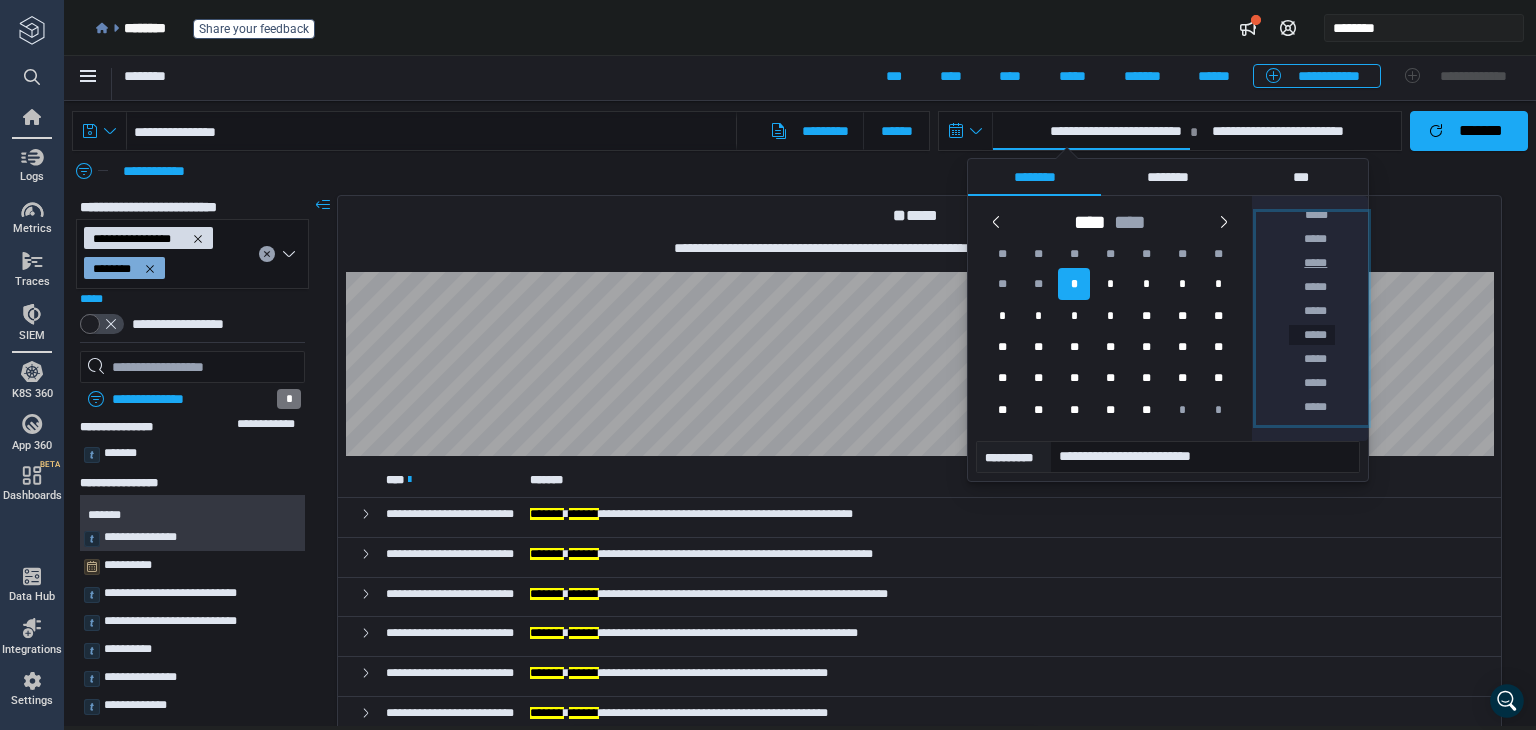 click on "*****" at bounding box center (1312, 263) 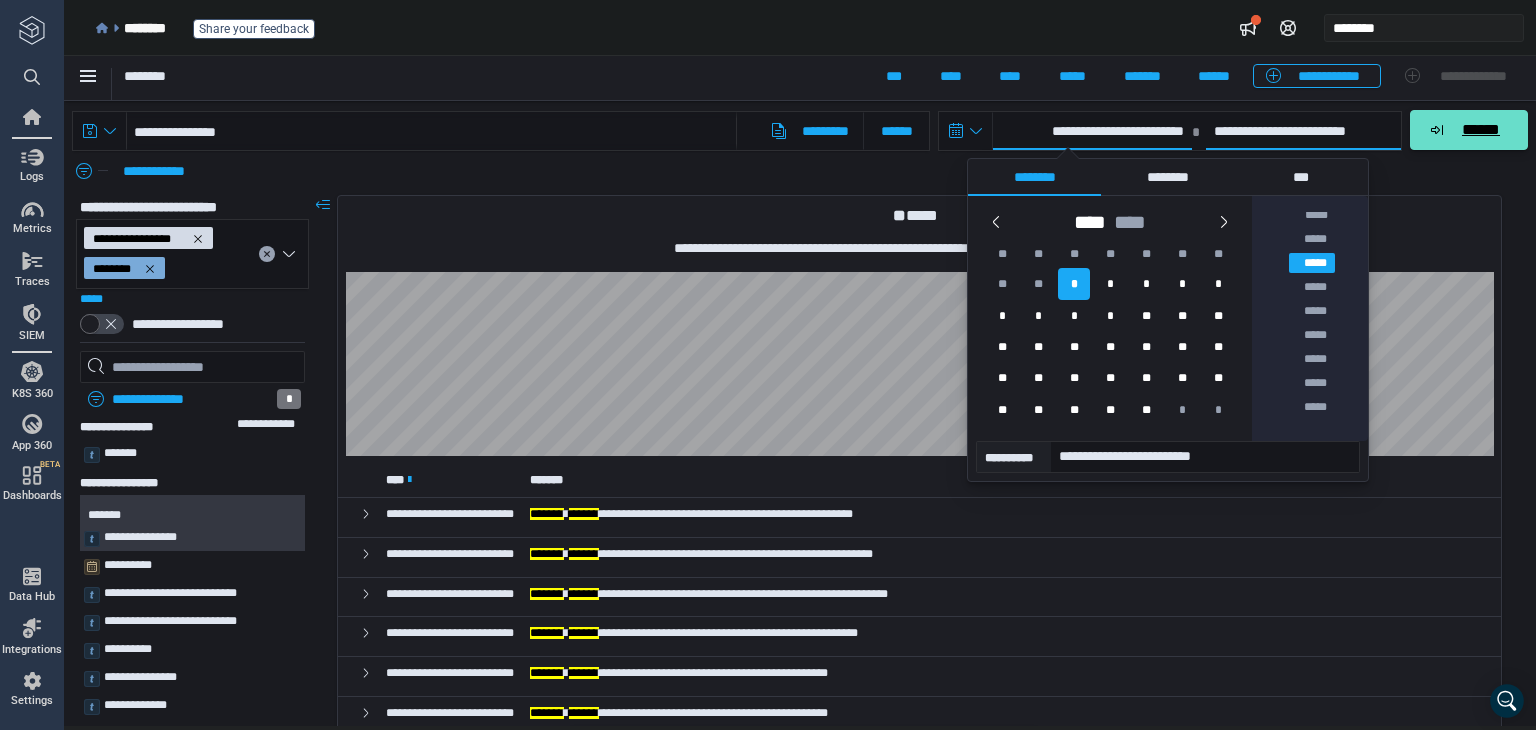 click on "******" at bounding box center [1480, 130] 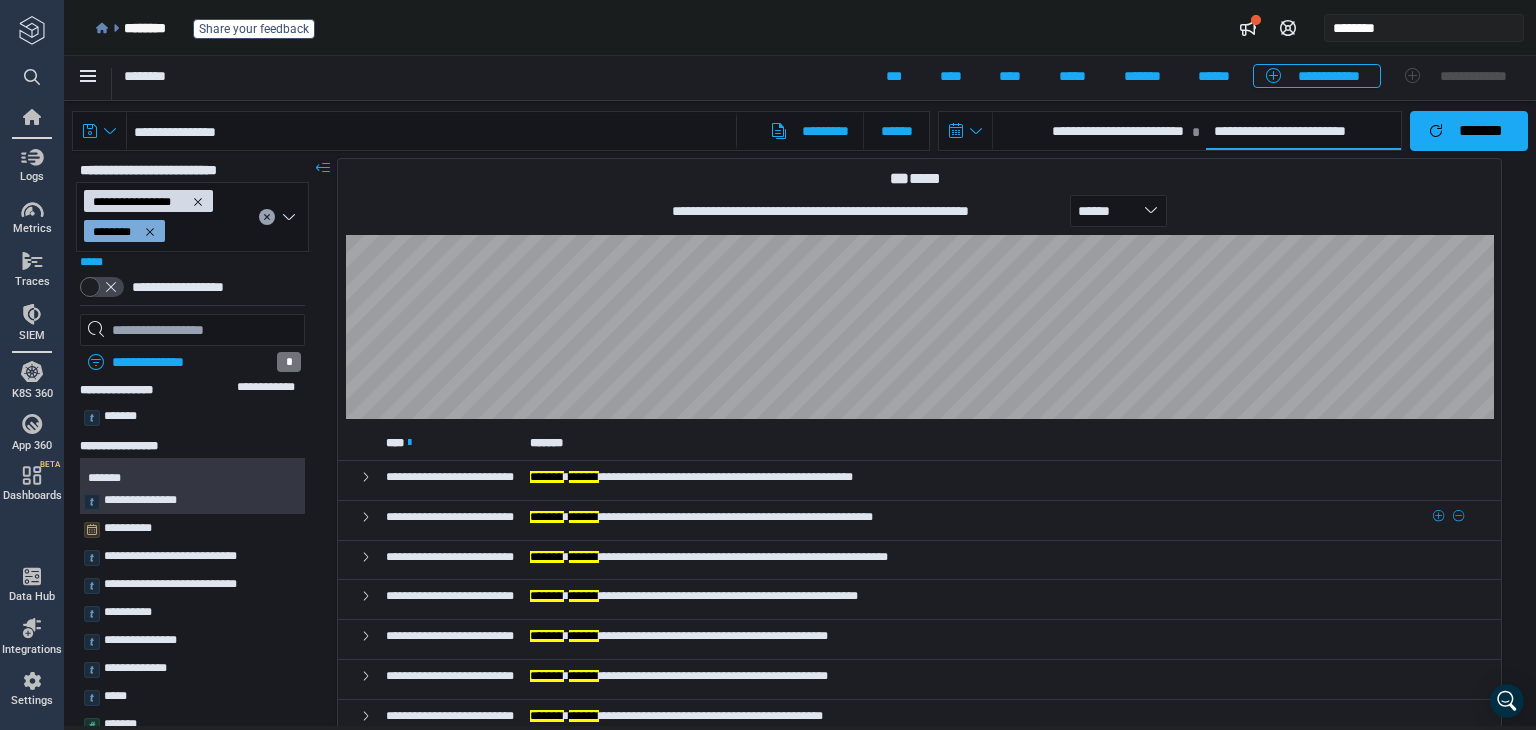 scroll, scrollTop: 0, scrollLeft: 0, axis: both 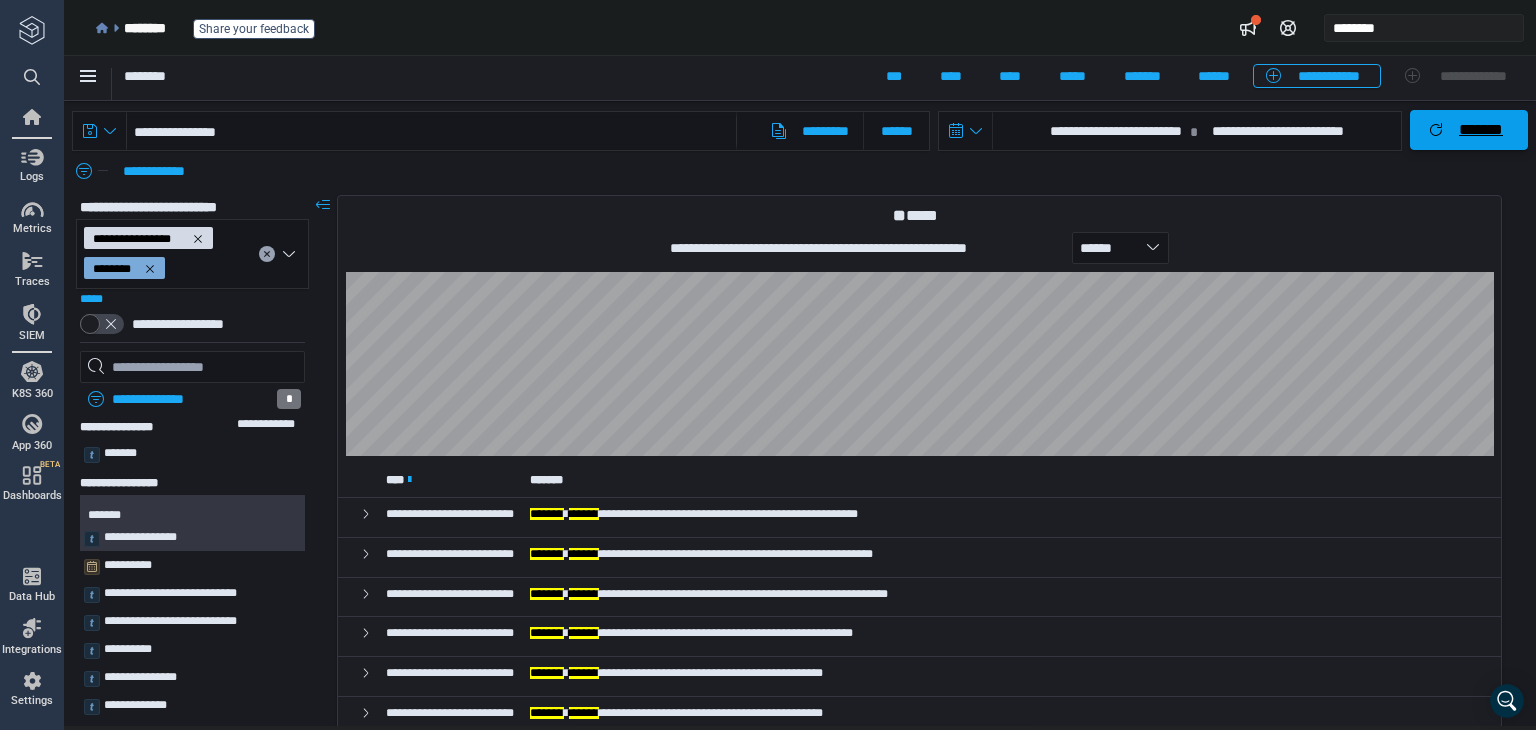 click on "*******" at bounding box center [1481, 130] 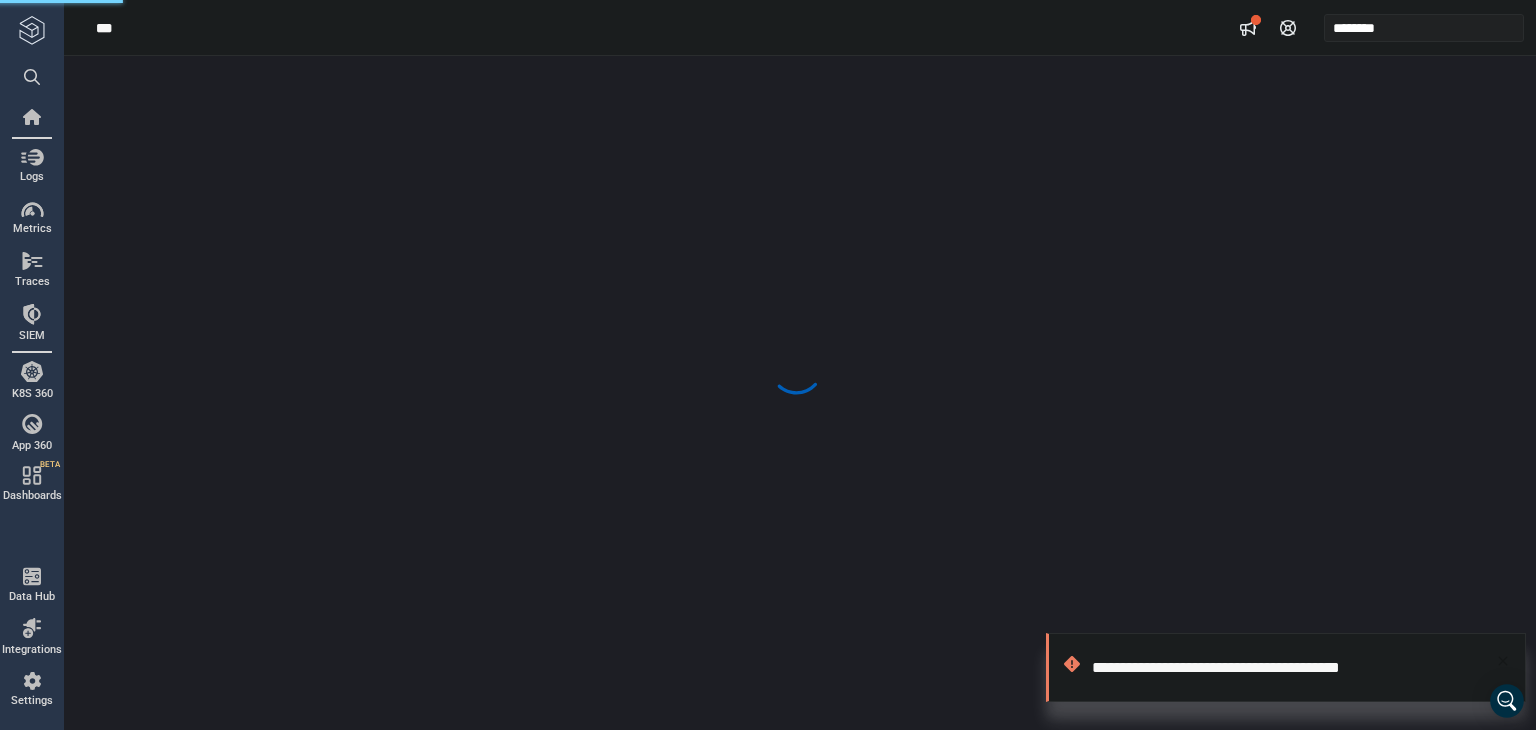 scroll, scrollTop: 0, scrollLeft: 0, axis: both 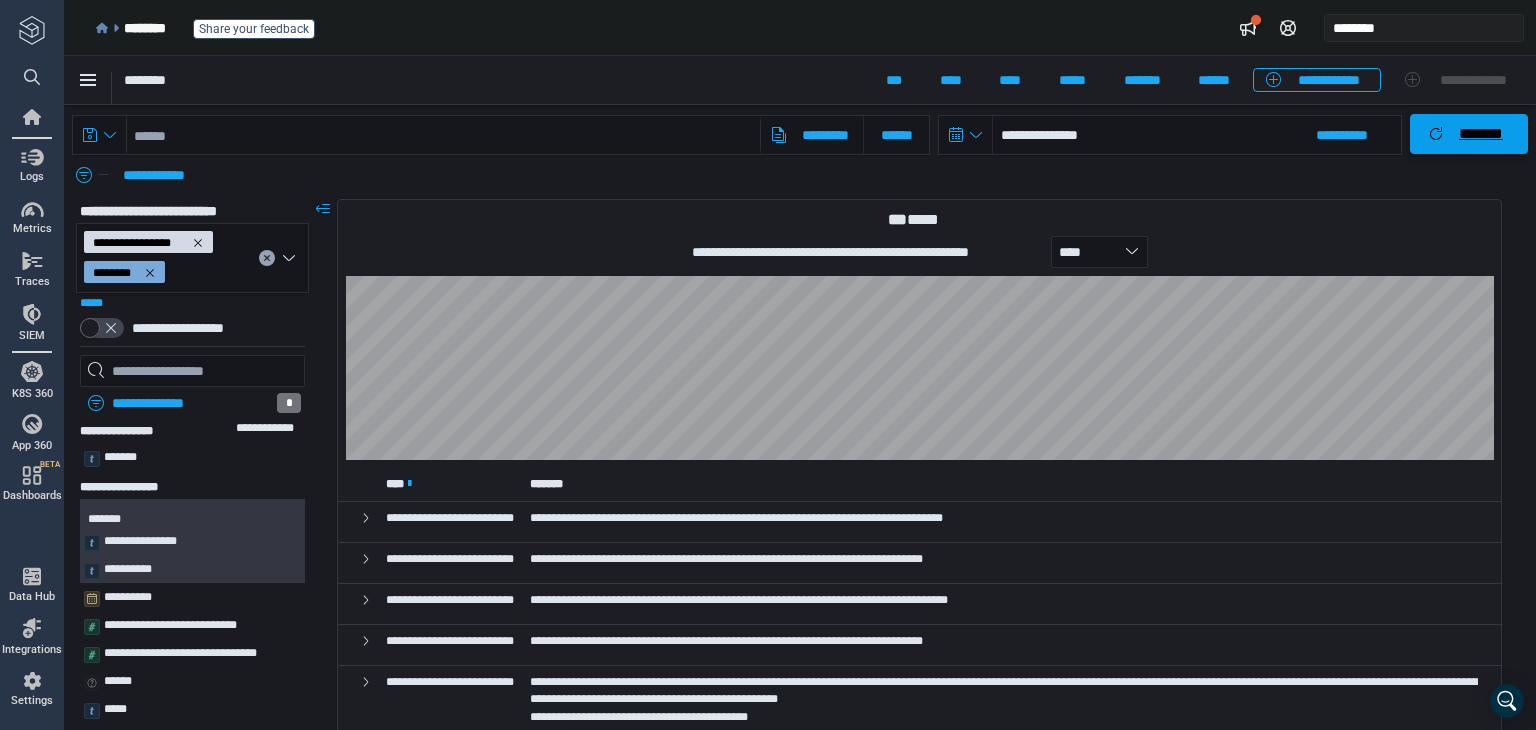 click on "*******" at bounding box center (1481, 134) 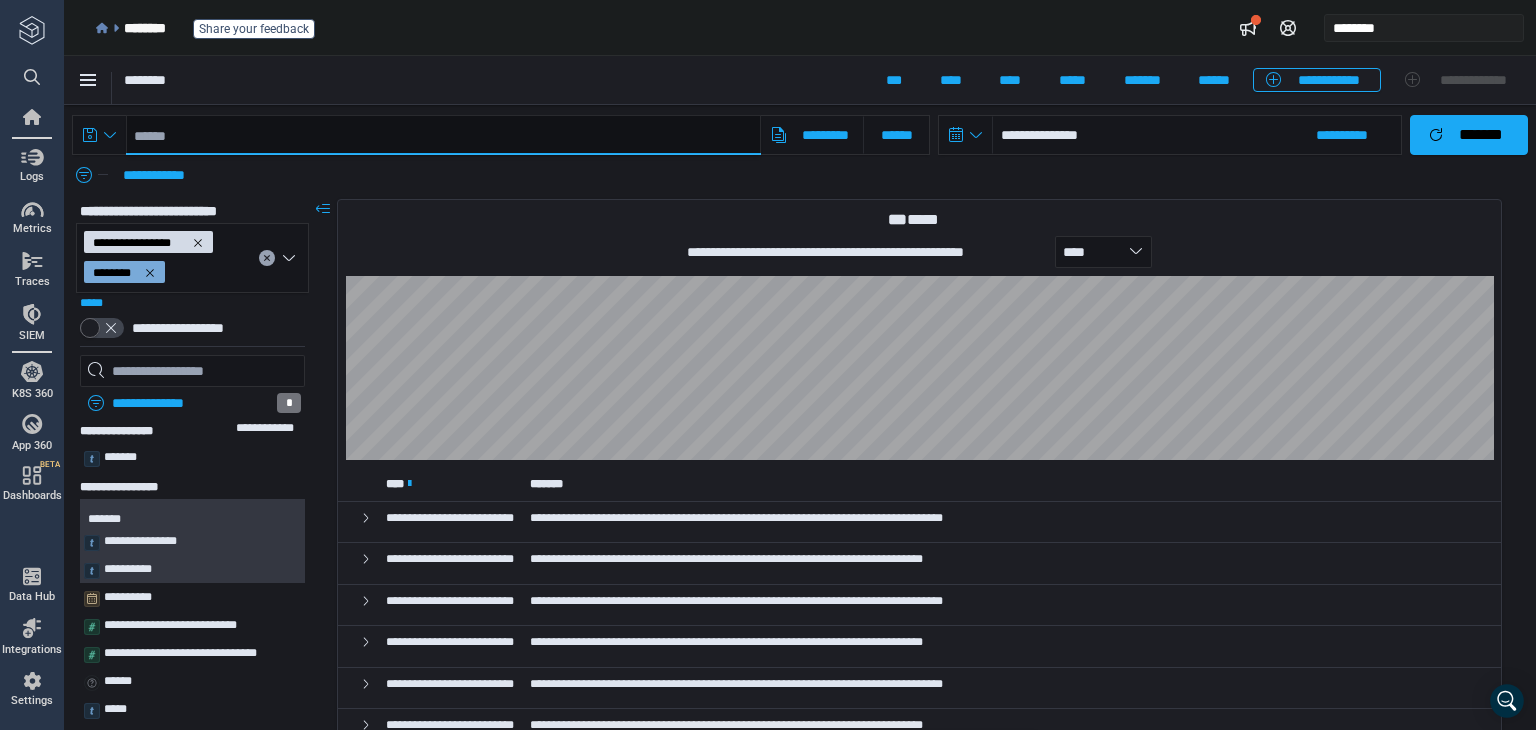 click at bounding box center (443, 135) 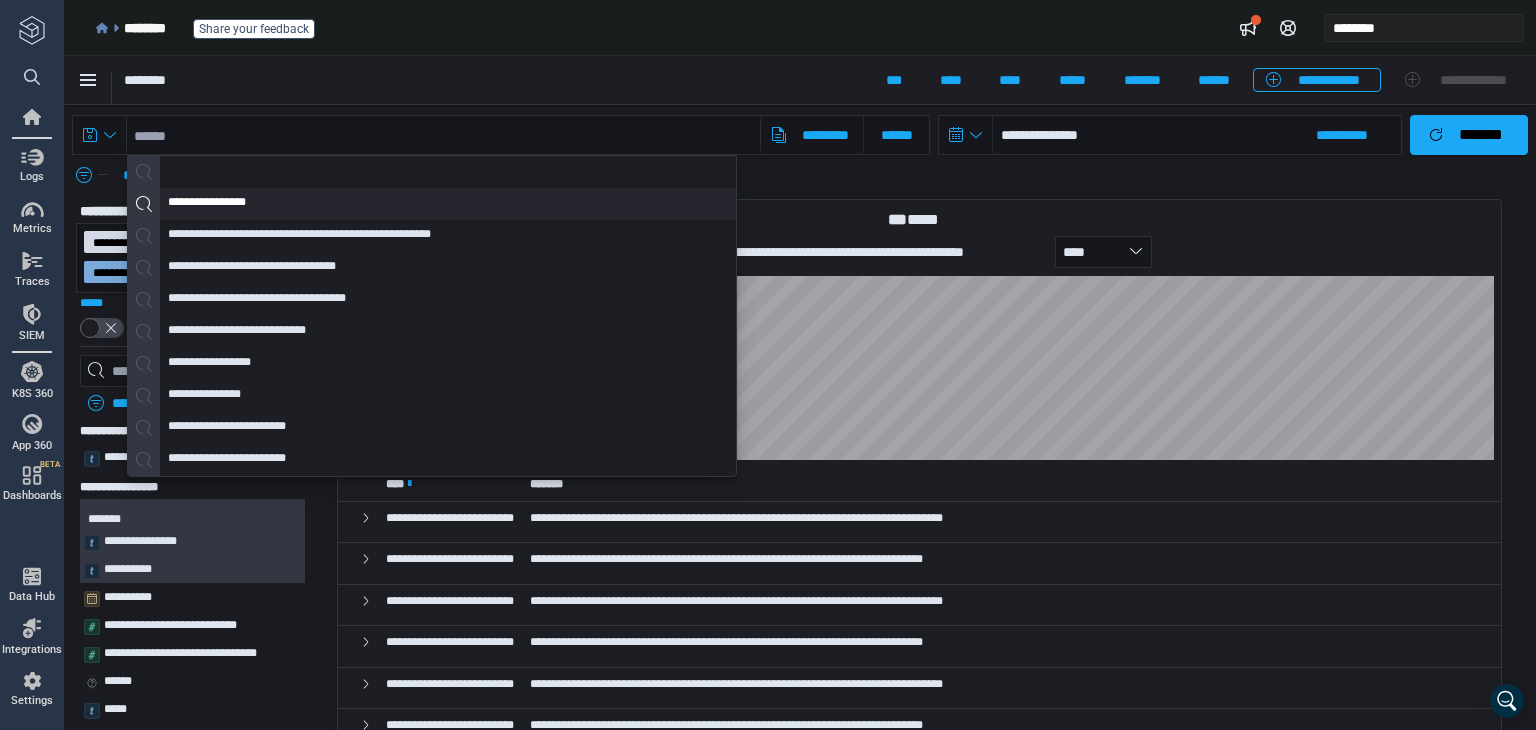 click on "**********" at bounding box center [432, 204] 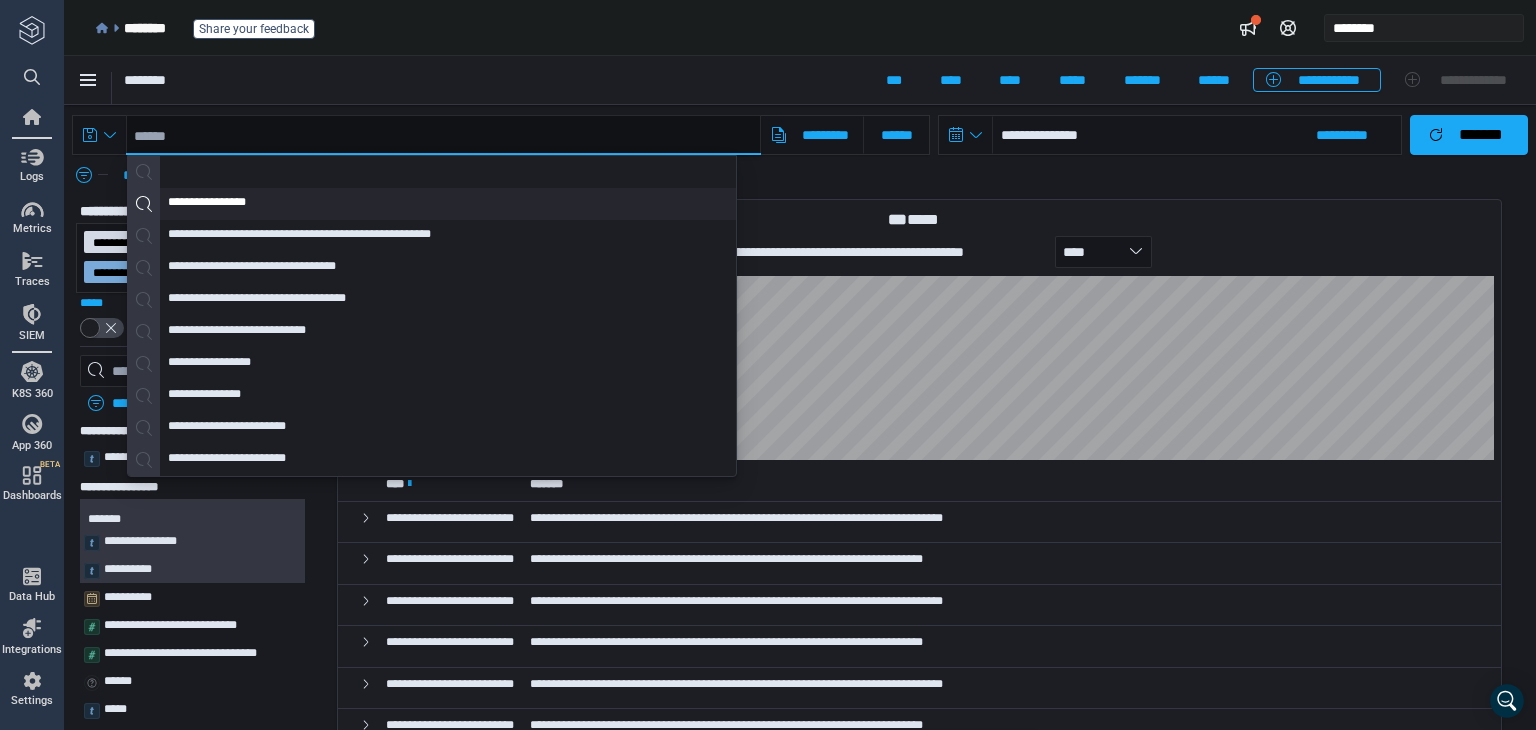 type on "**********" 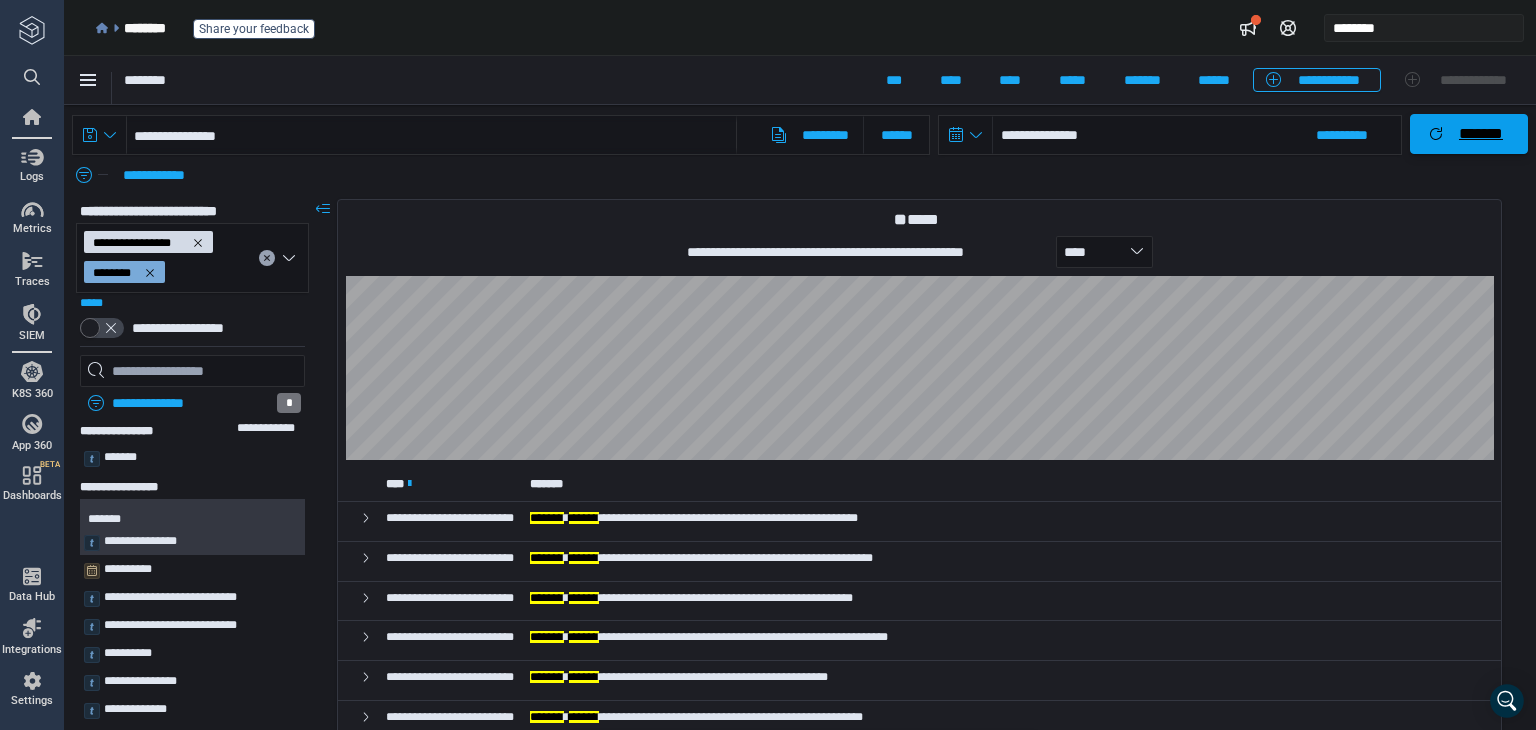 click on "*******" at bounding box center (1469, 134) 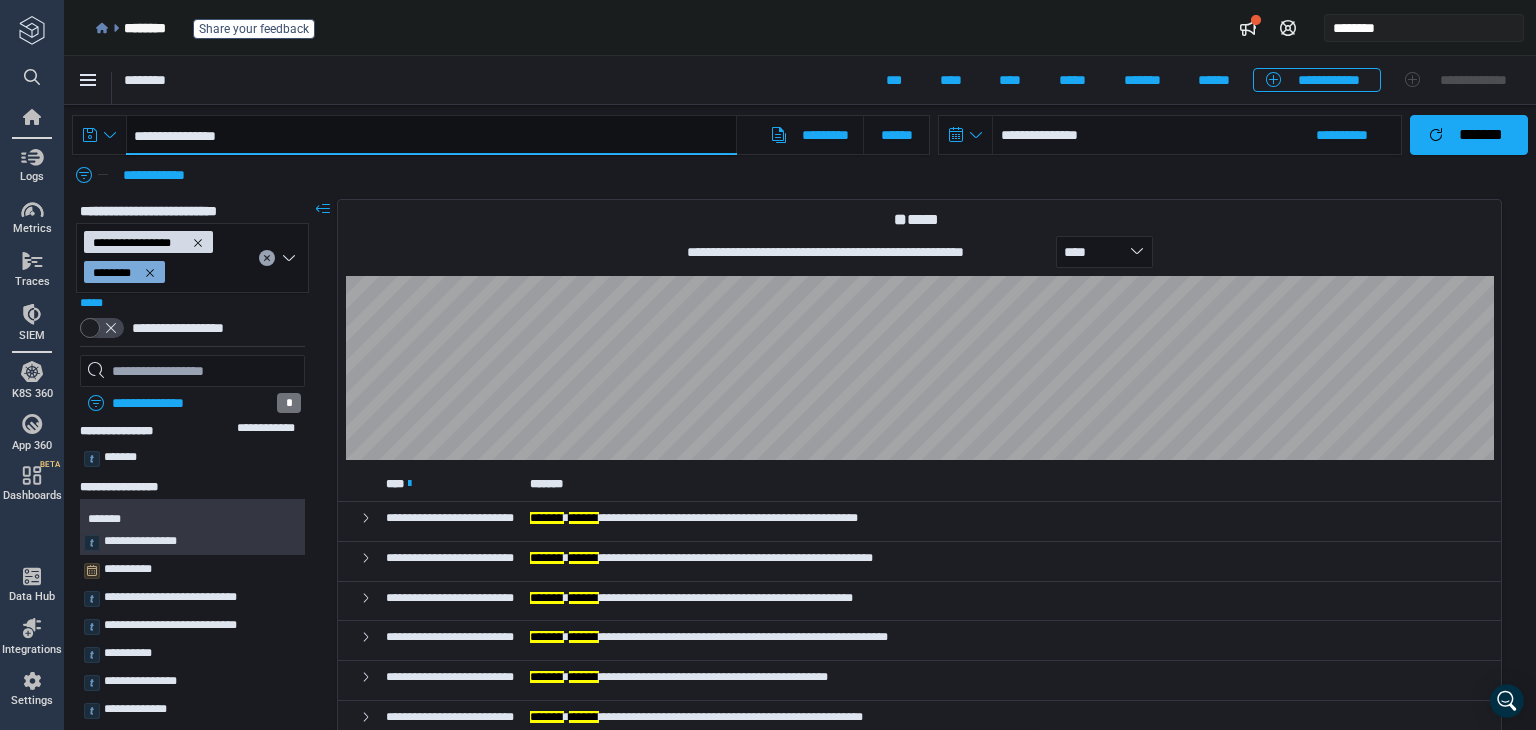 drag, startPoint x: 329, startPoint y: 130, endPoint x: 116, endPoint y: 133, distance: 213.02112 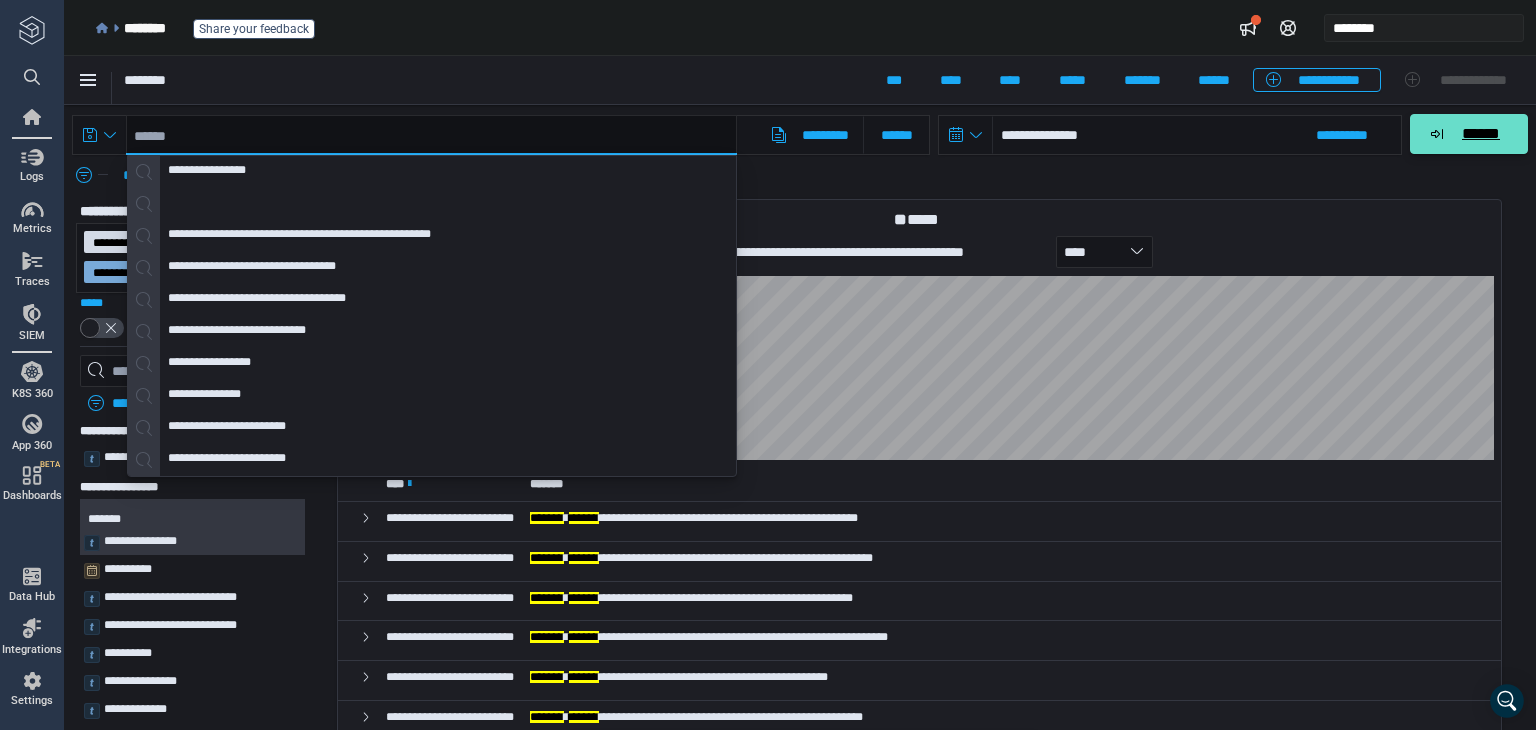 type 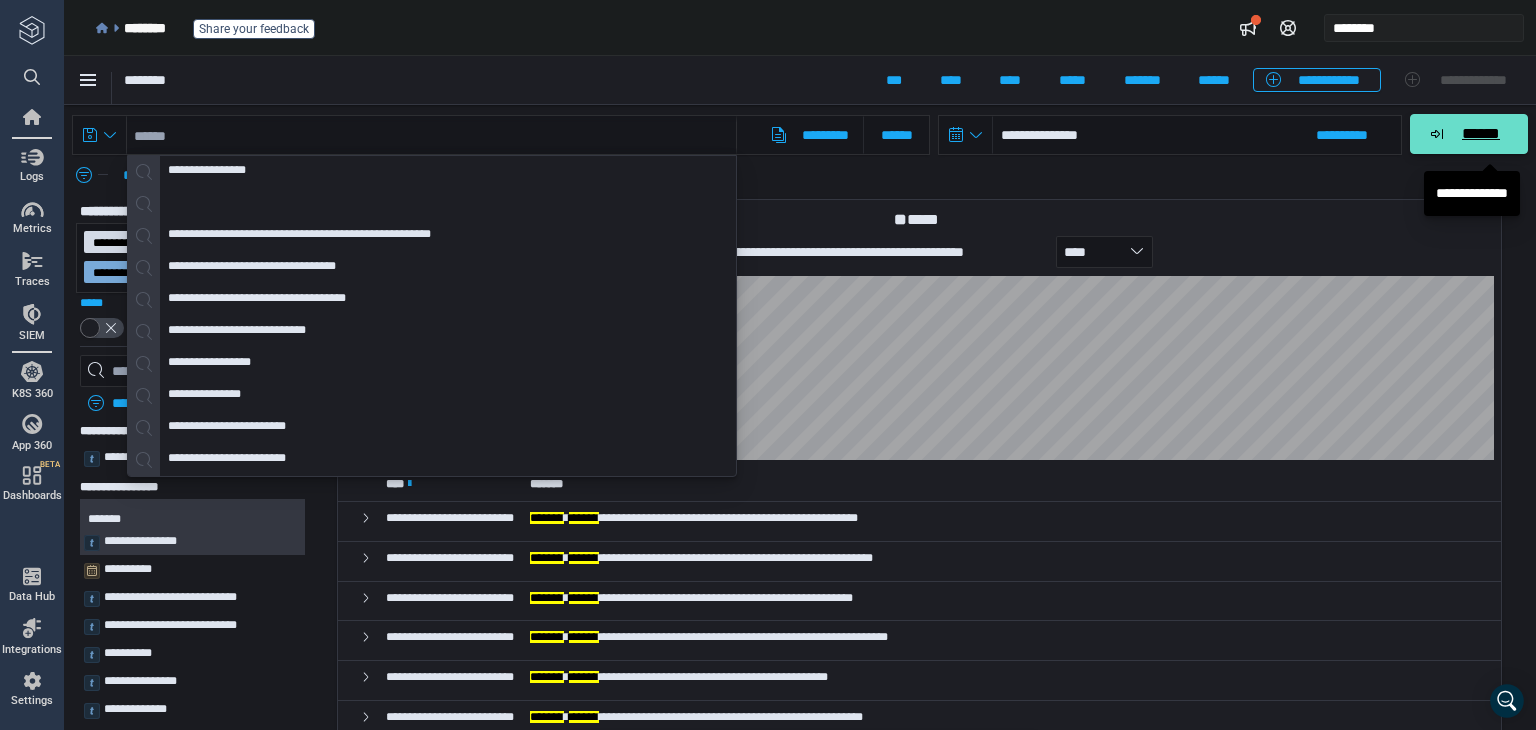 click on "******" at bounding box center (1480, 134) 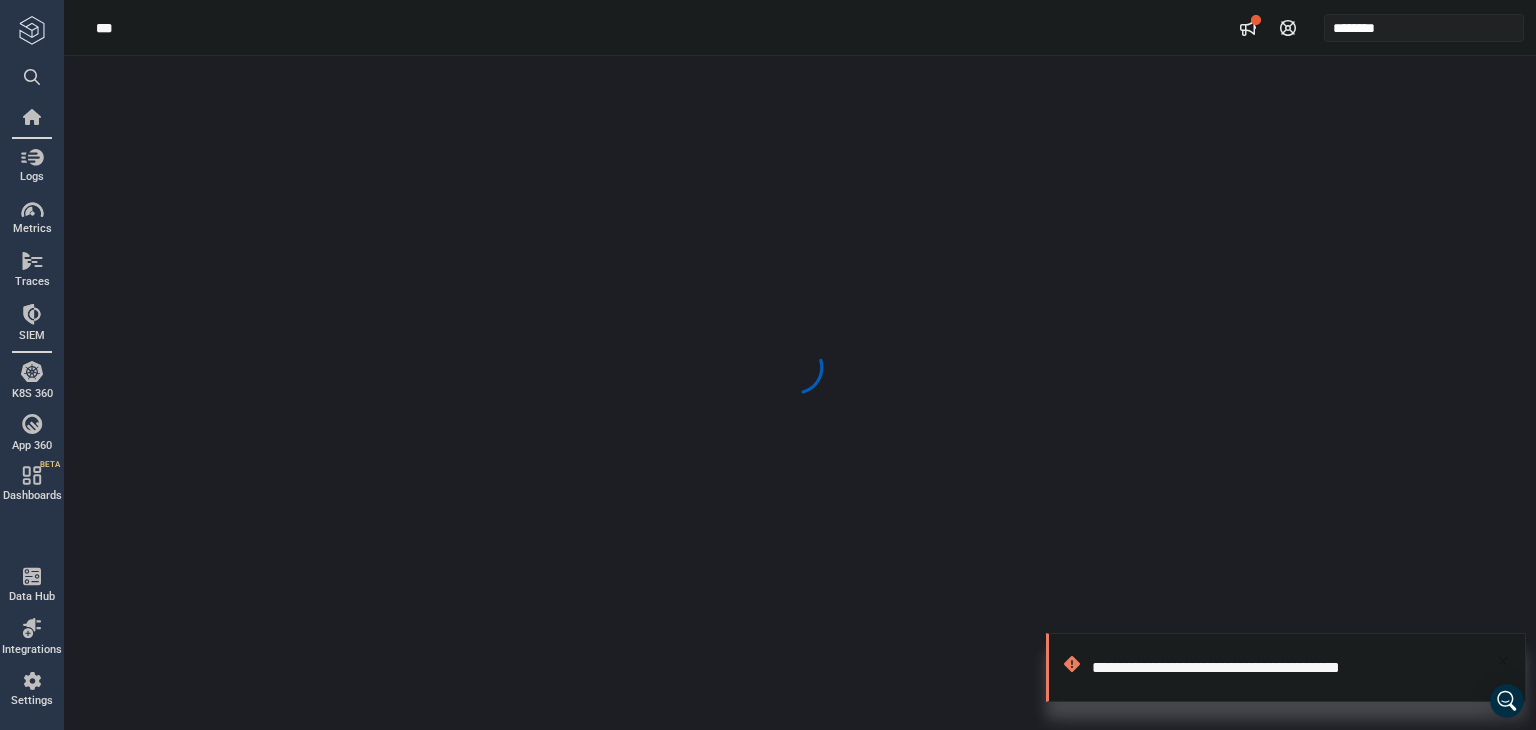 scroll, scrollTop: 0, scrollLeft: 0, axis: both 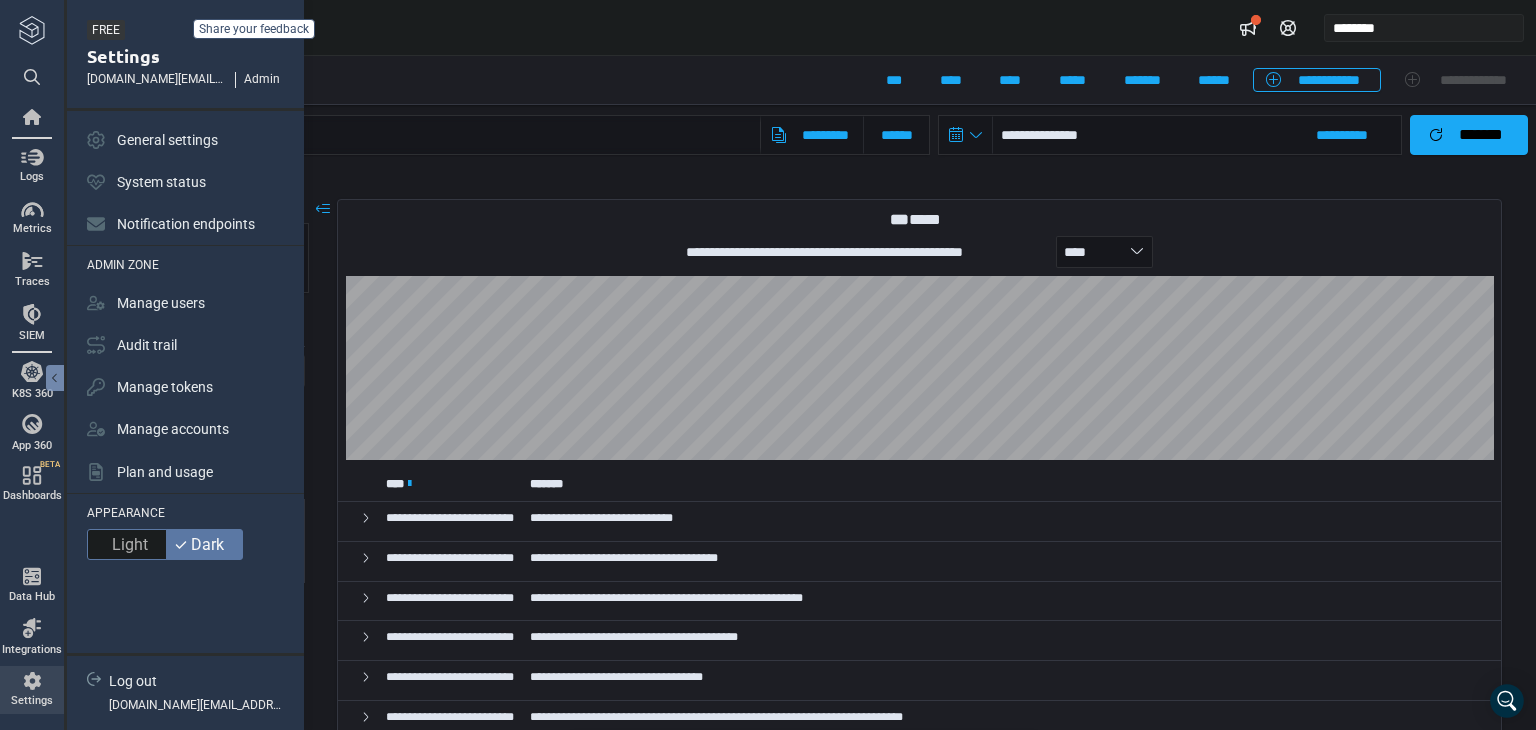 click on "Settings" at bounding box center [32, 690] 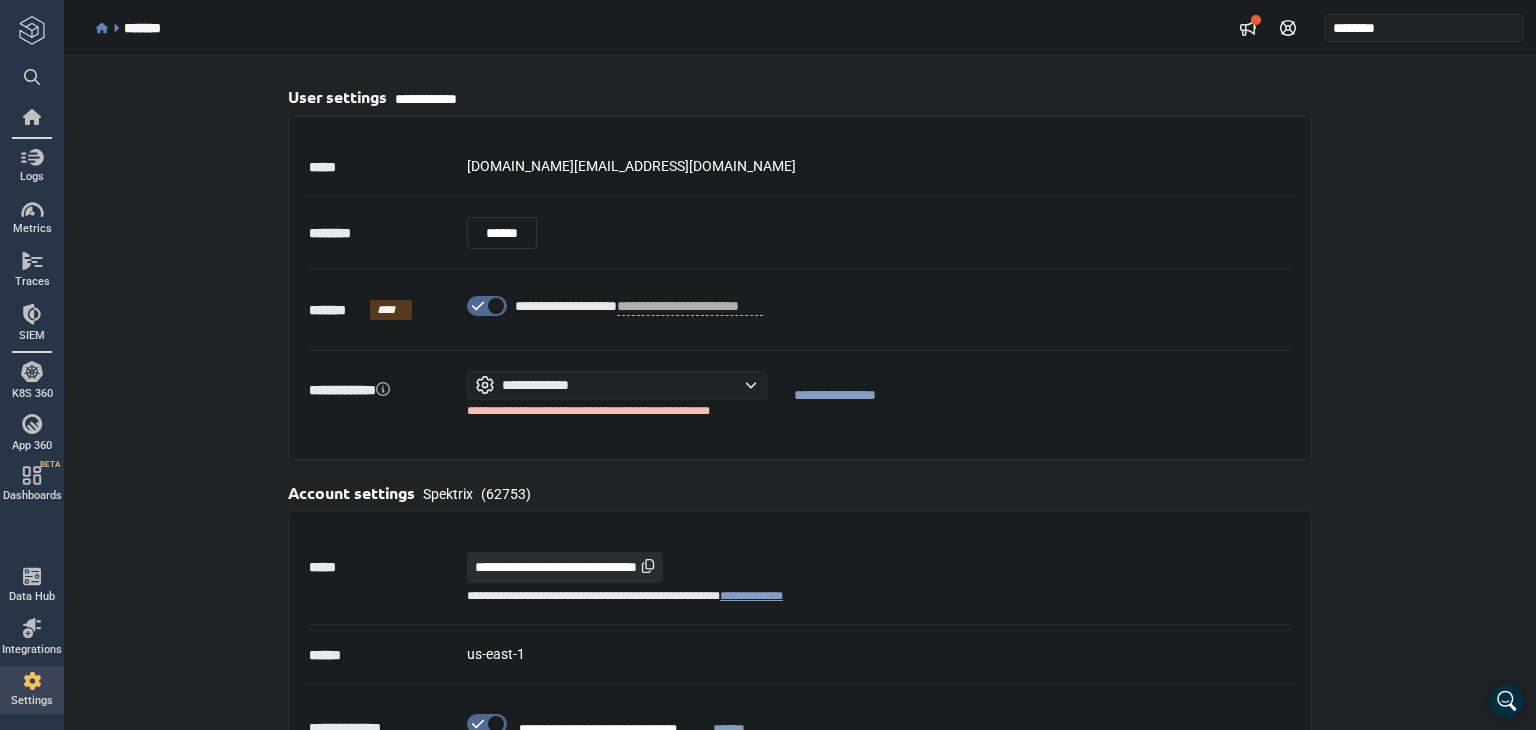 click on "**********" at bounding box center [800, 393] 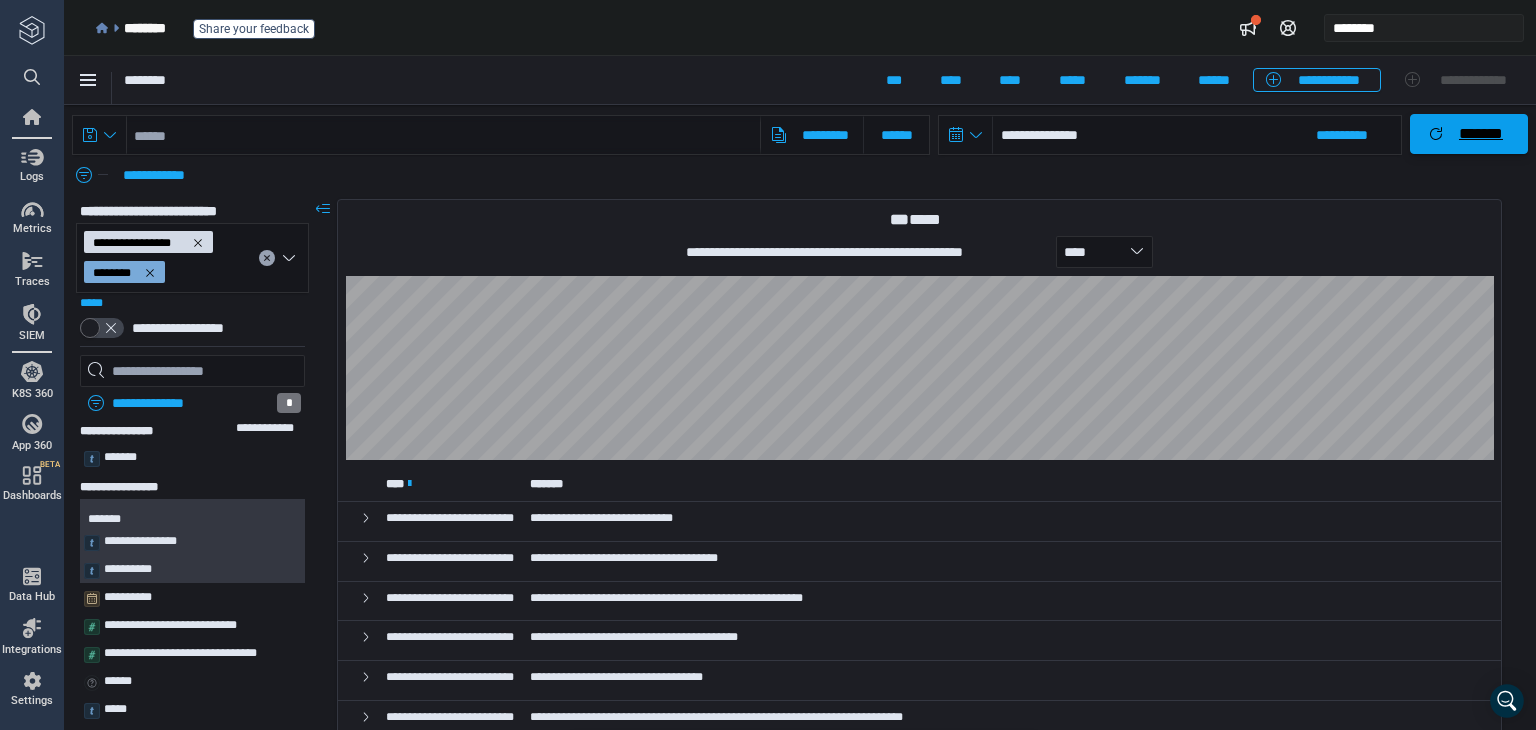 click on "*******" at bounding box center (1481, 134) 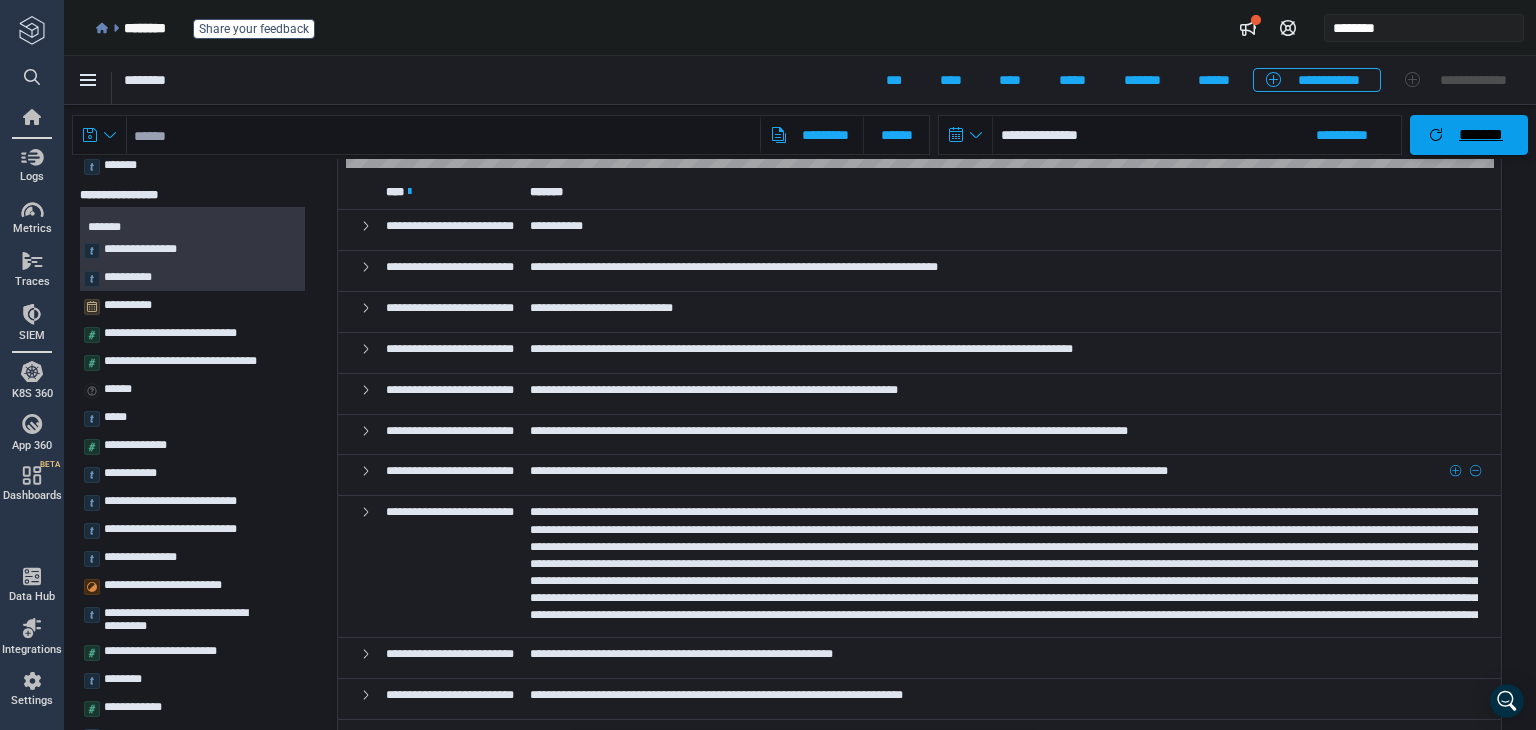 scroll, scrollTop: 300, scrollLeft: 0, axis: vertical 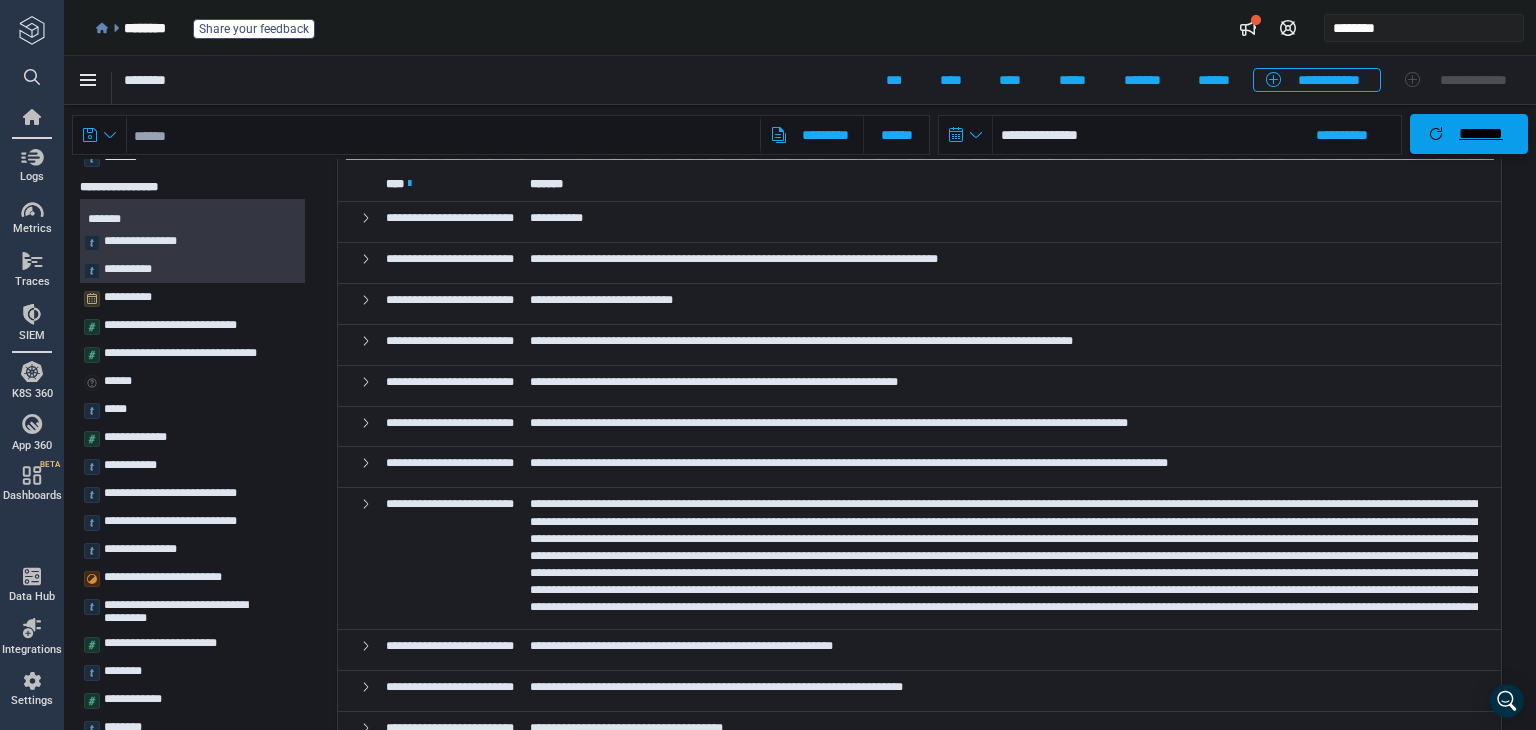 click on "*******" at bounding box center (1481, 134) 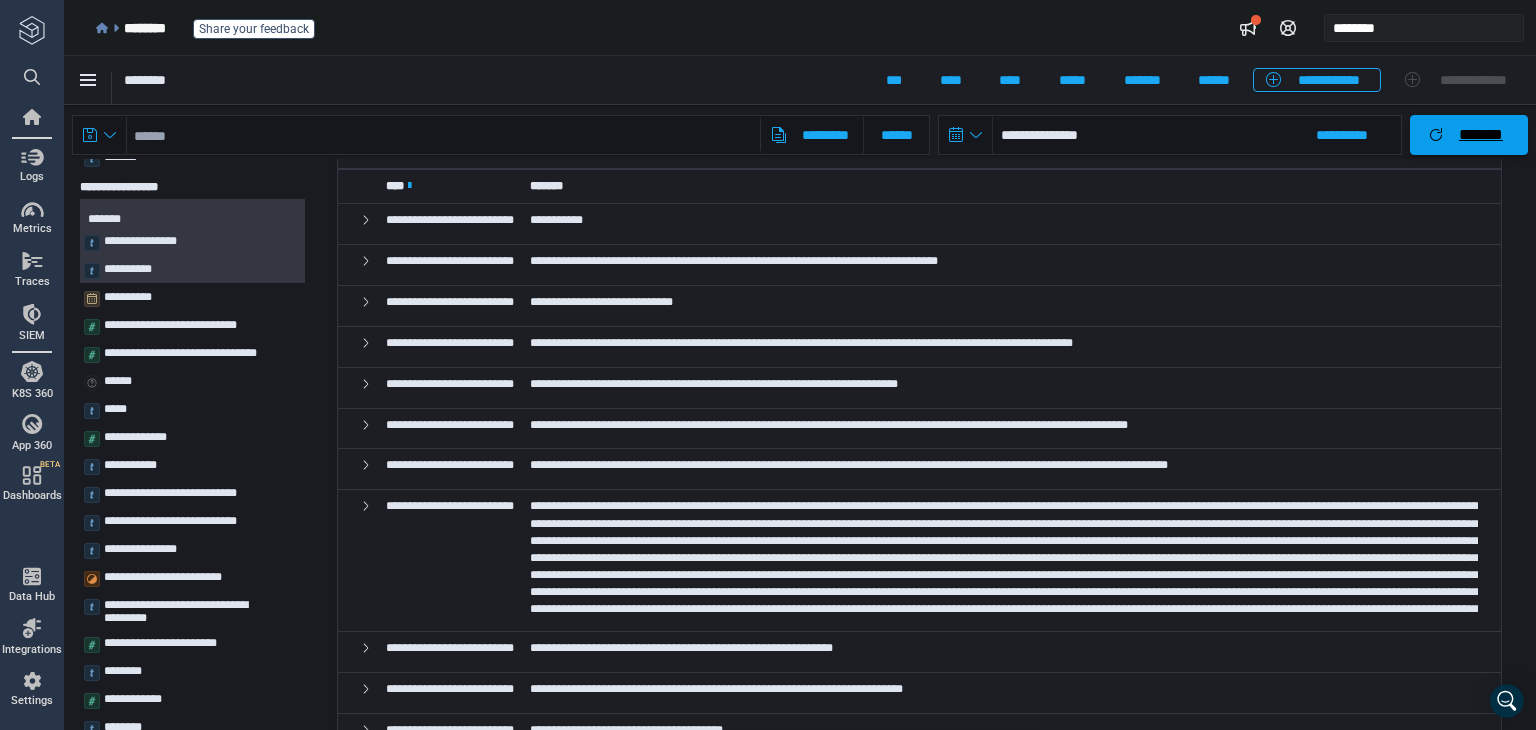 scroll, scrollTop: 0, scrollLeft: 0, axis: both 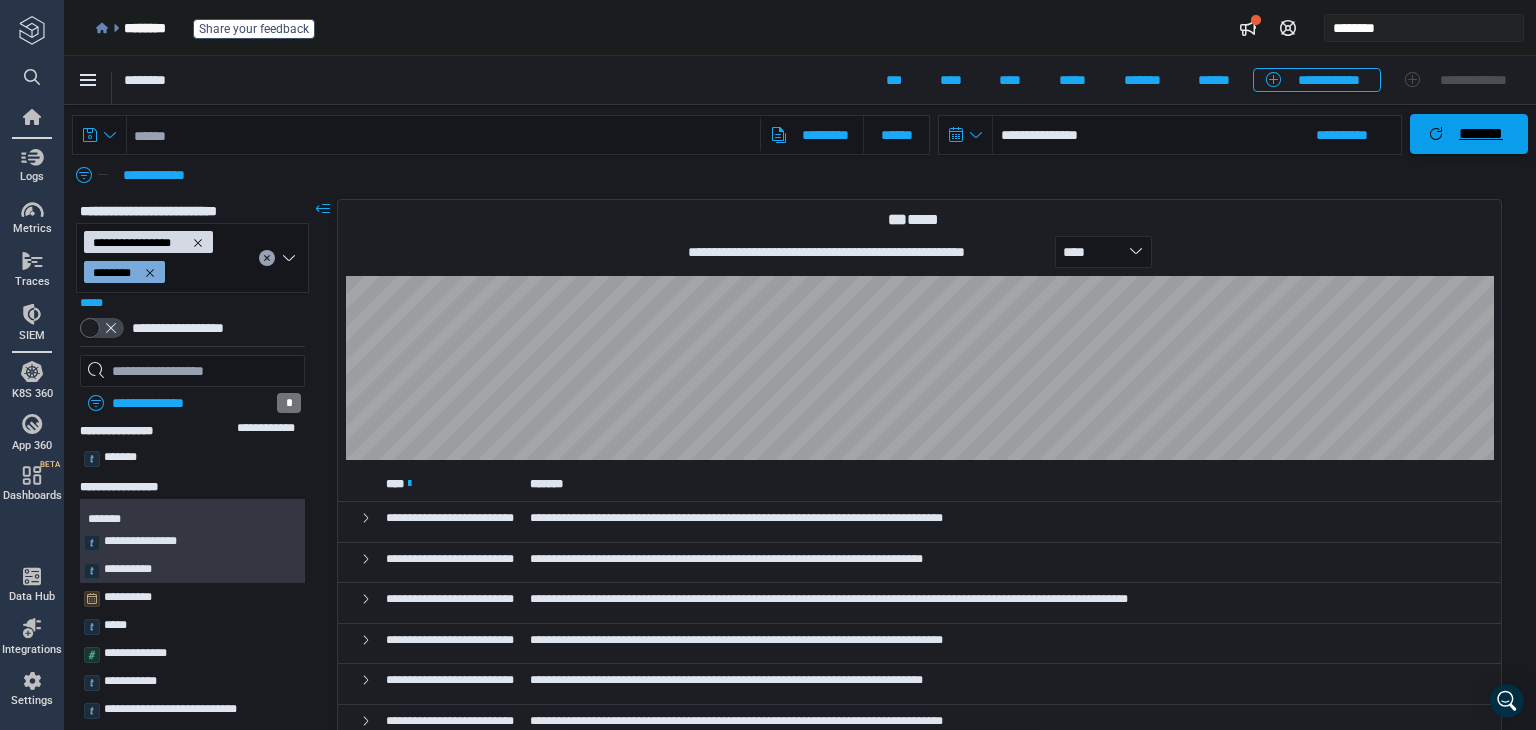 click on "*******" at bounding box center [1481, 134] 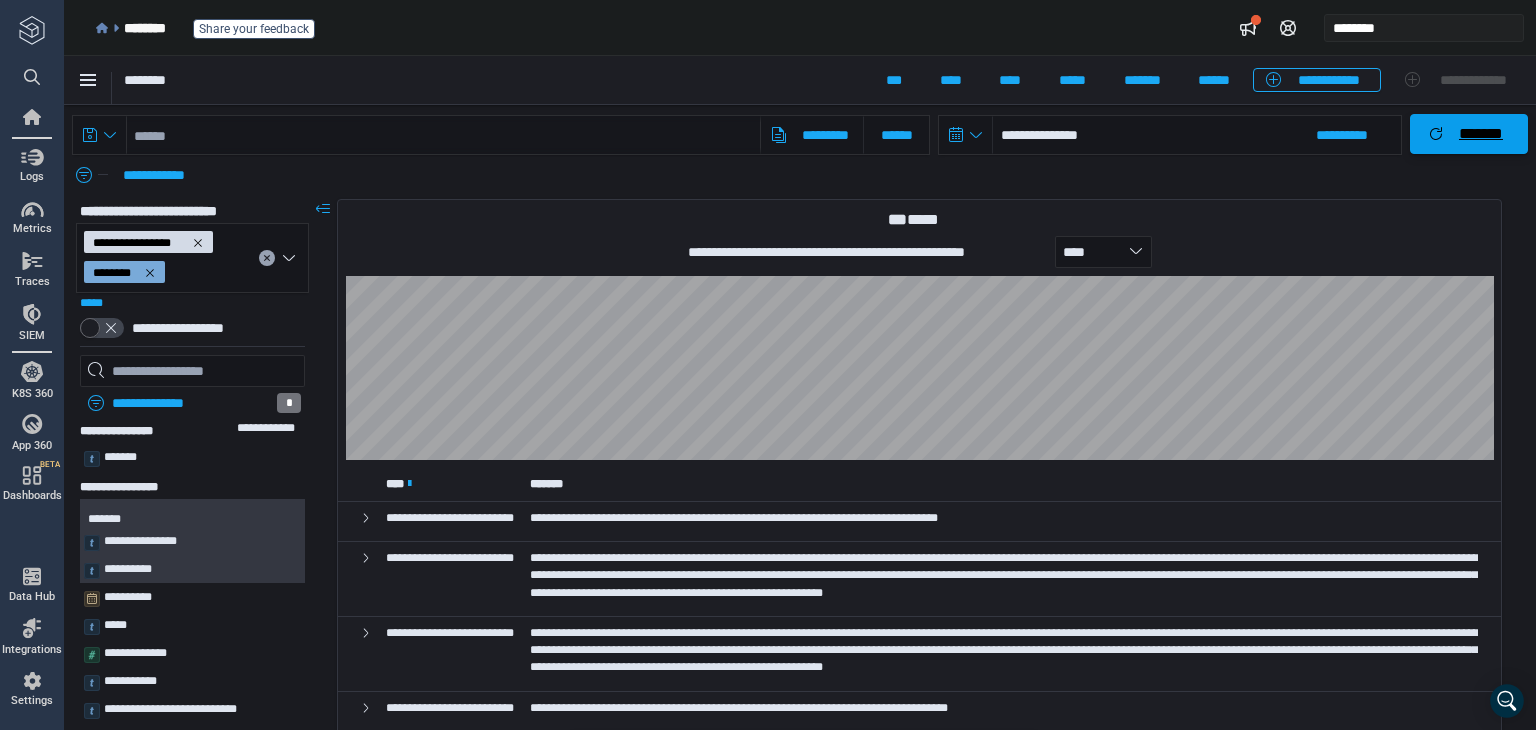 click on "*******" at bounding box center (1481, 134) 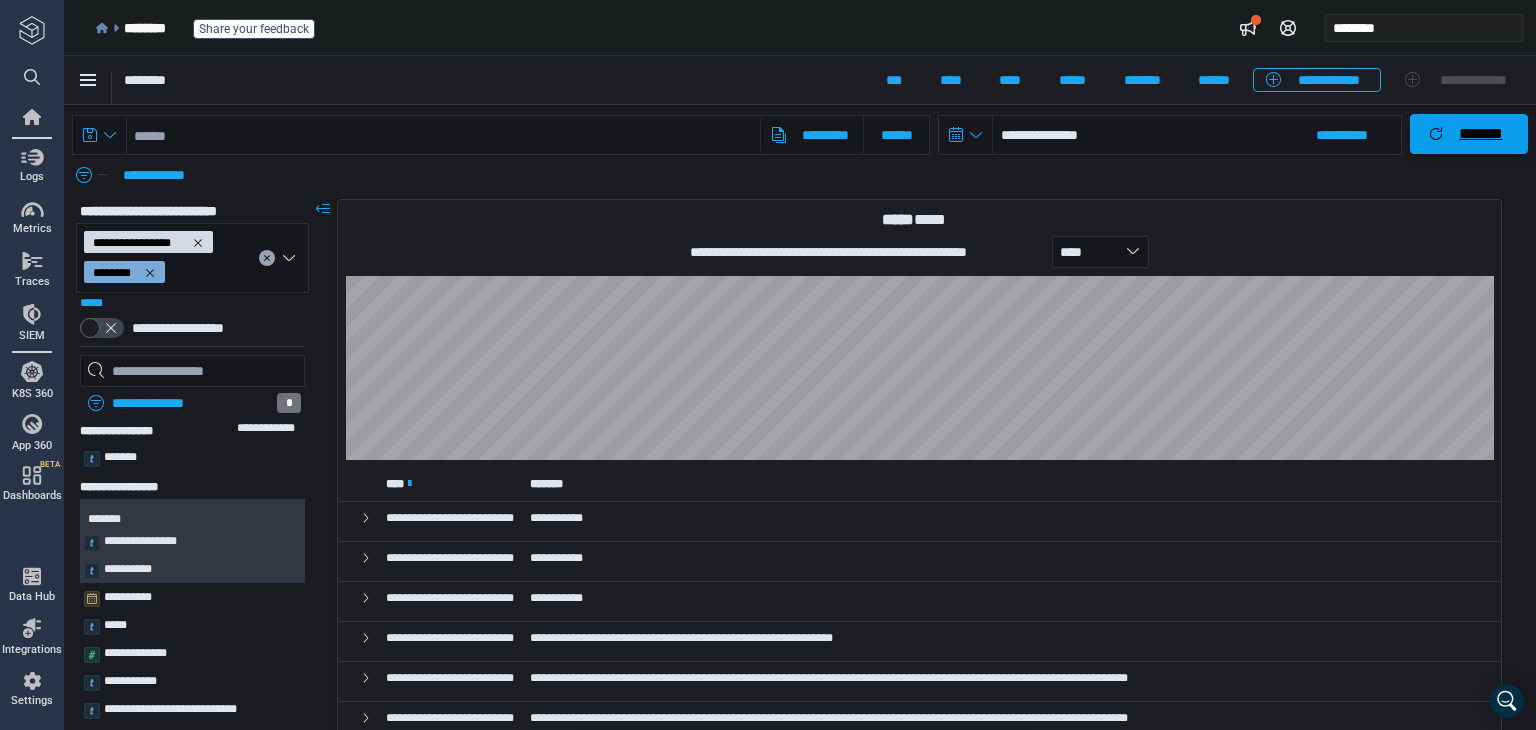 click on "*******" at bounding box center (1481, 134) 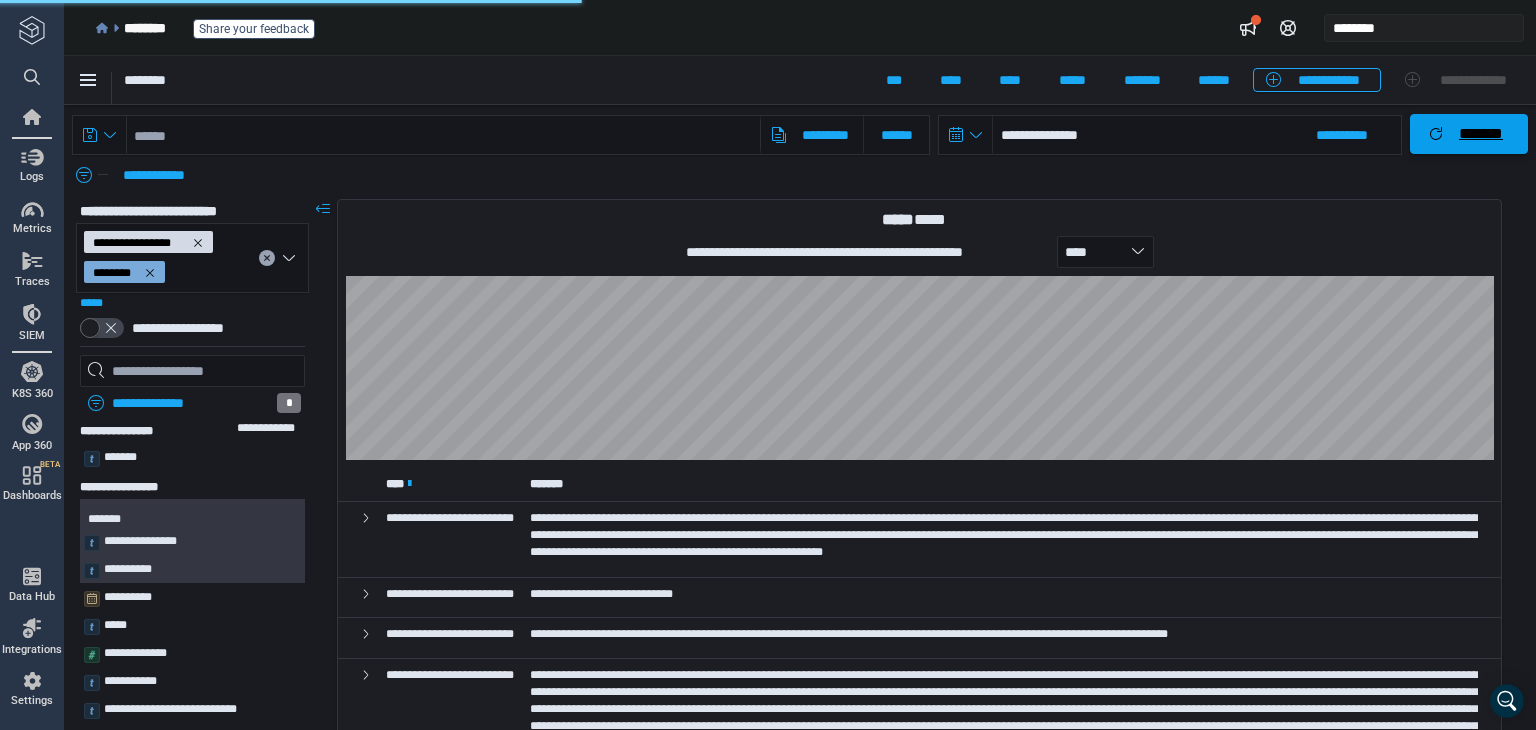 click on "*******" at bounding box center [1481, 134] 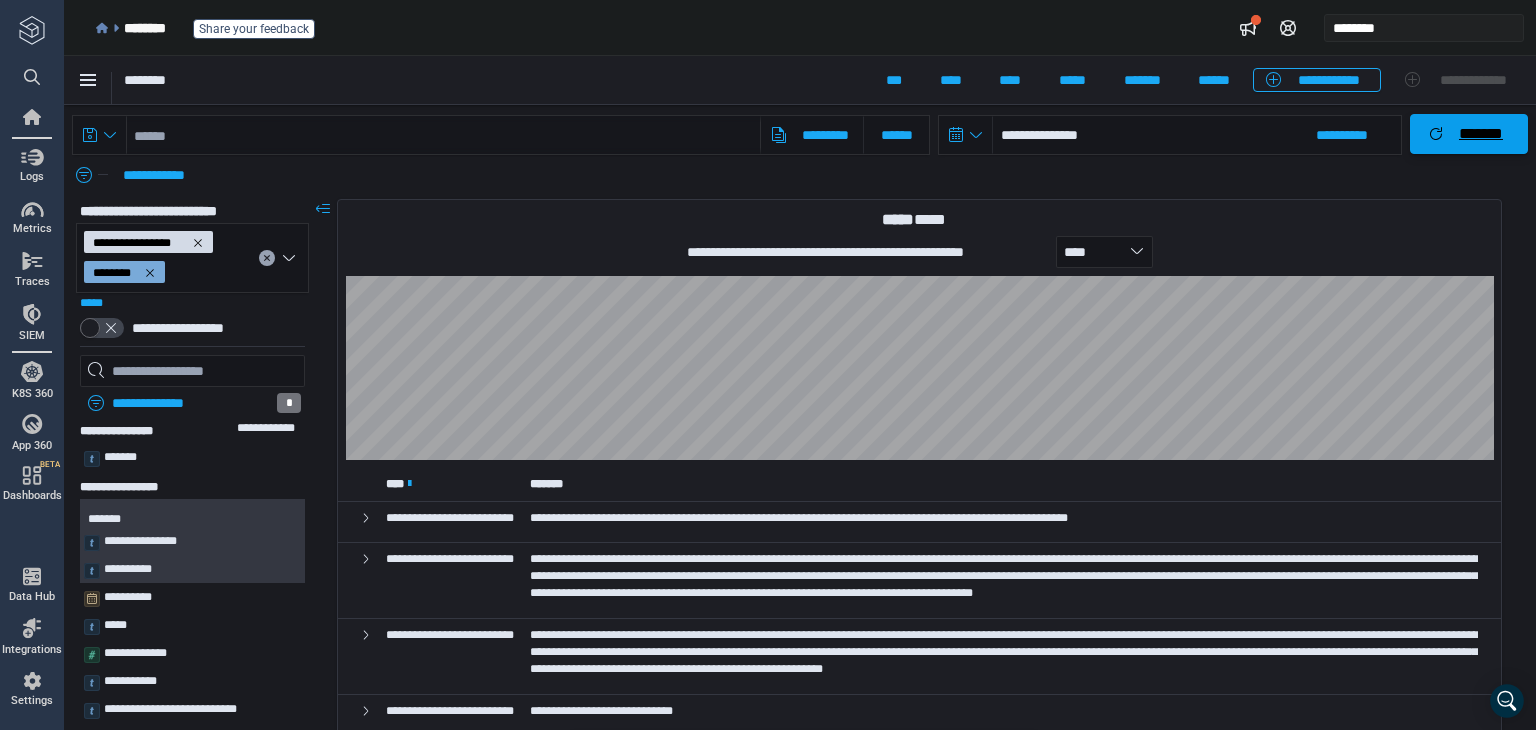 click 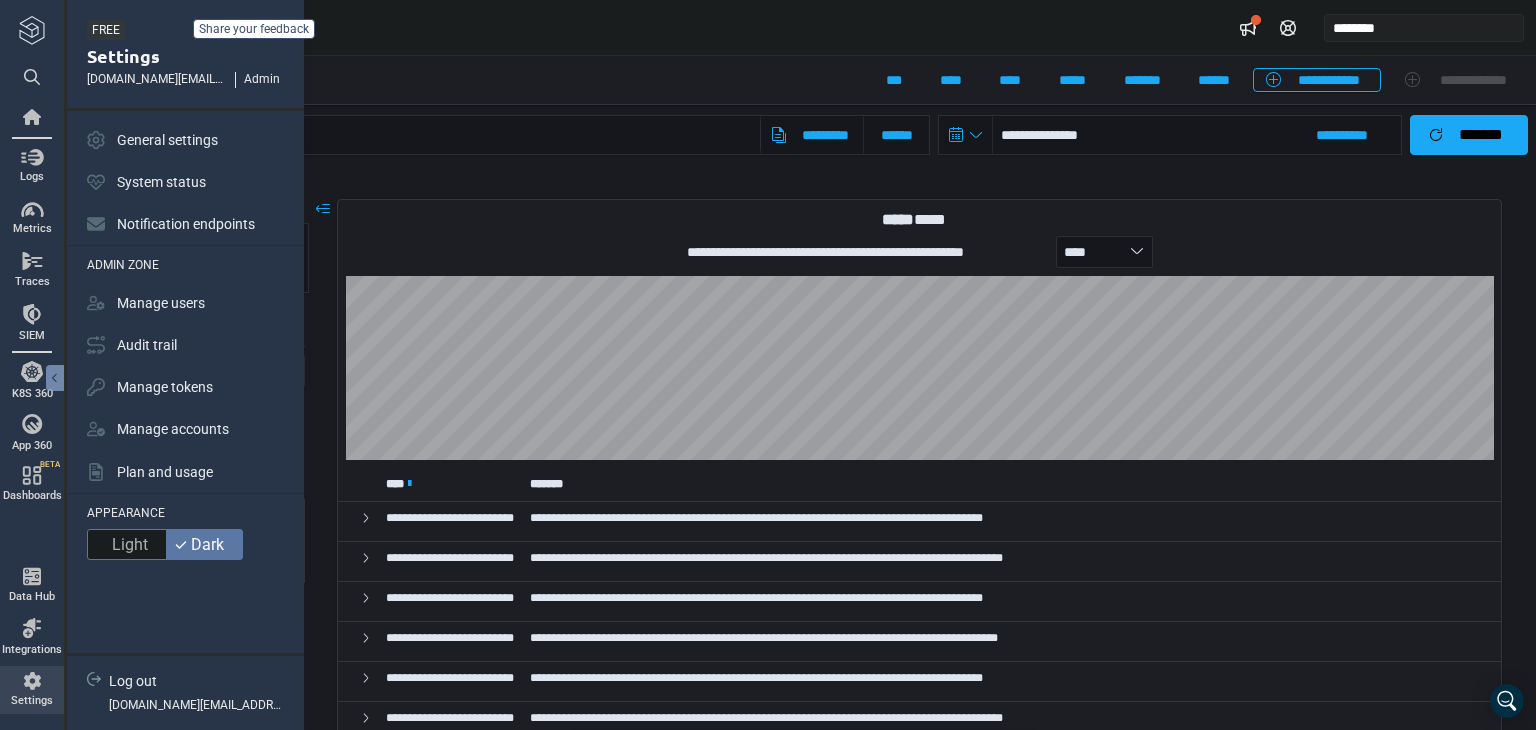 click on "Settings" at bounding box center [32, 701] 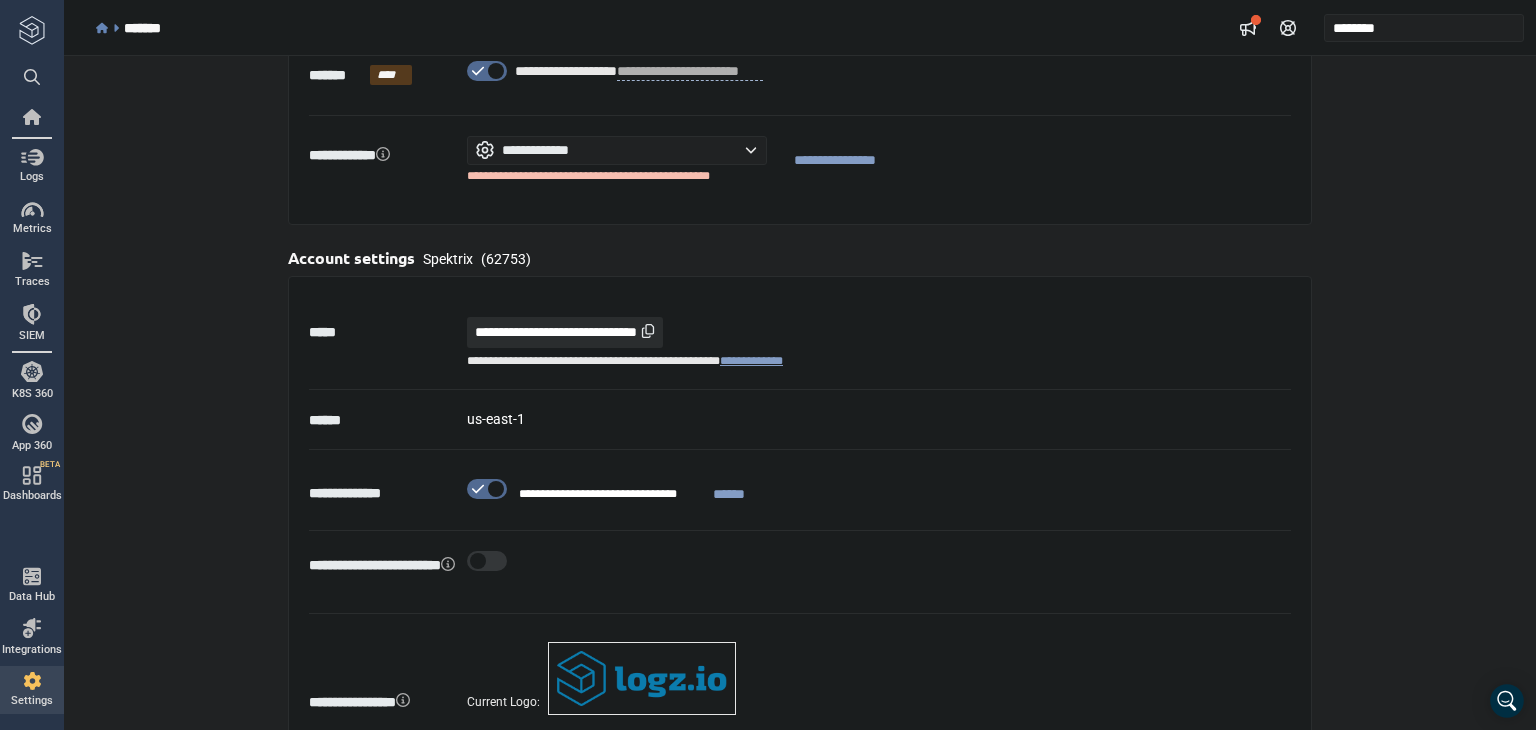 scroll, scrollTop: 0, scrollLeft: 0, axis: both 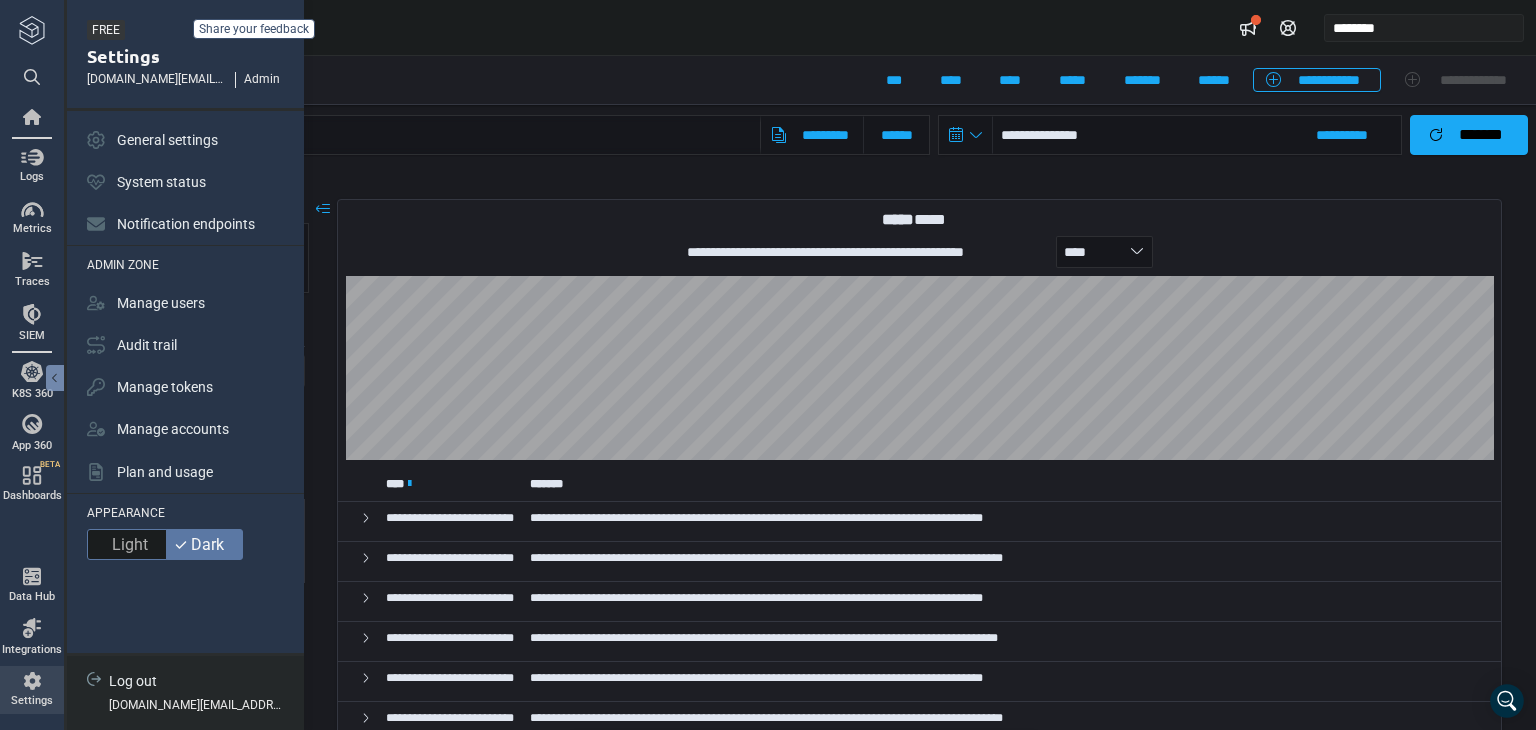 click on "Log out signup.dev@spektrix.com" at bounding box center [198, 693] 